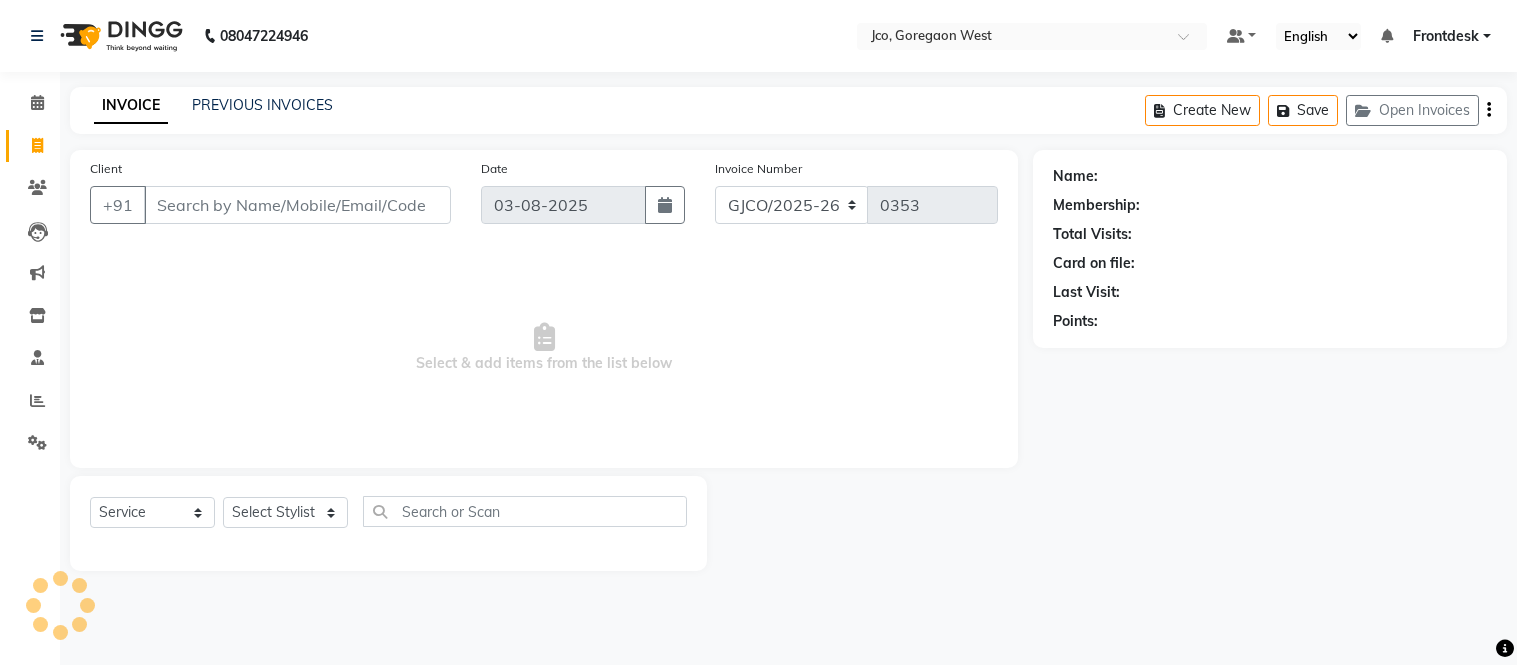 select on "service" 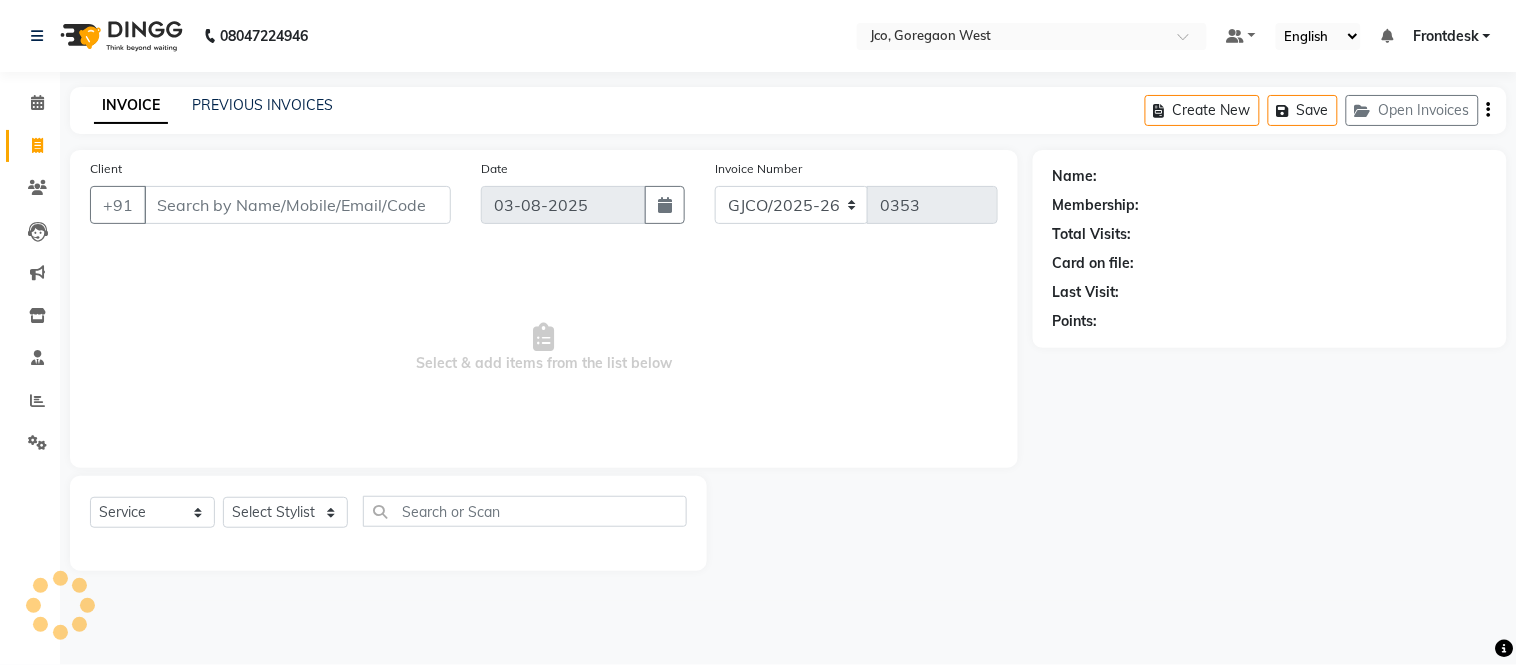 scroll, scrollTop: 0, scrollLeft: 0, axis: both 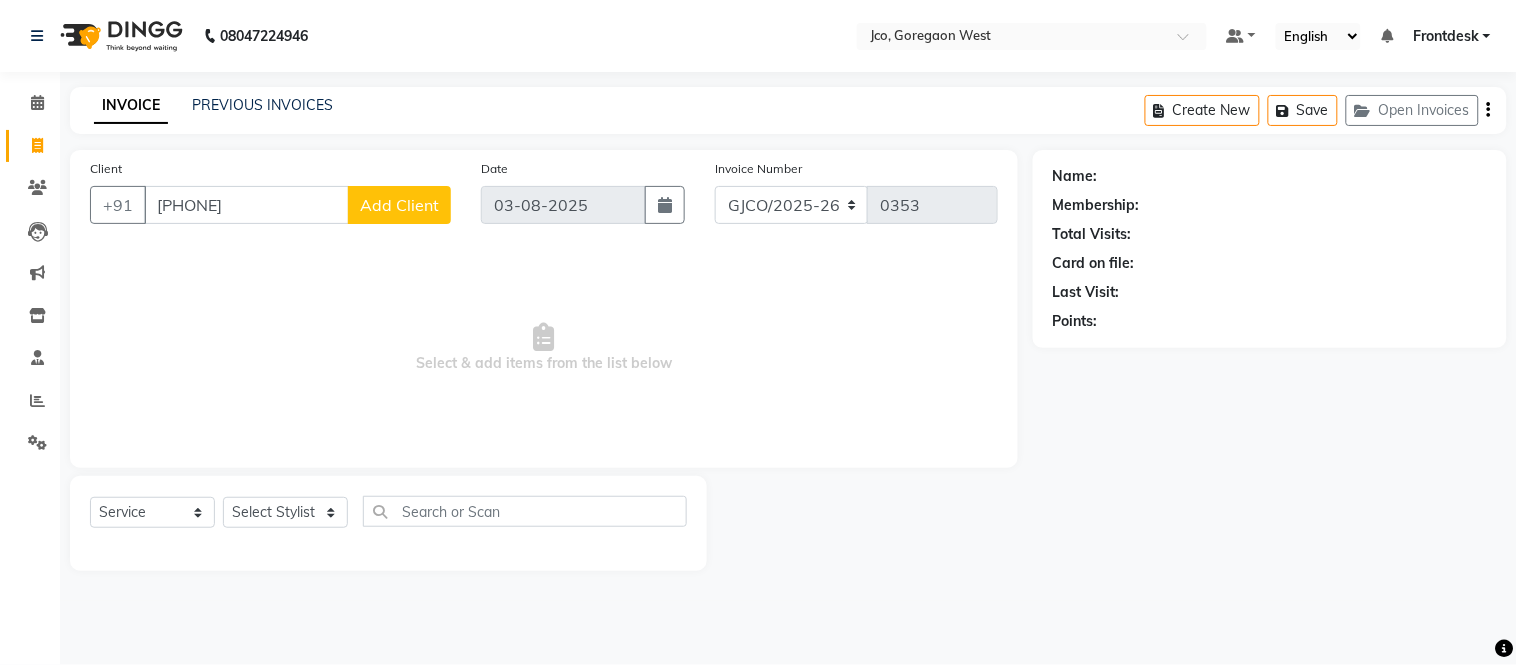 type on "[PHONE]" 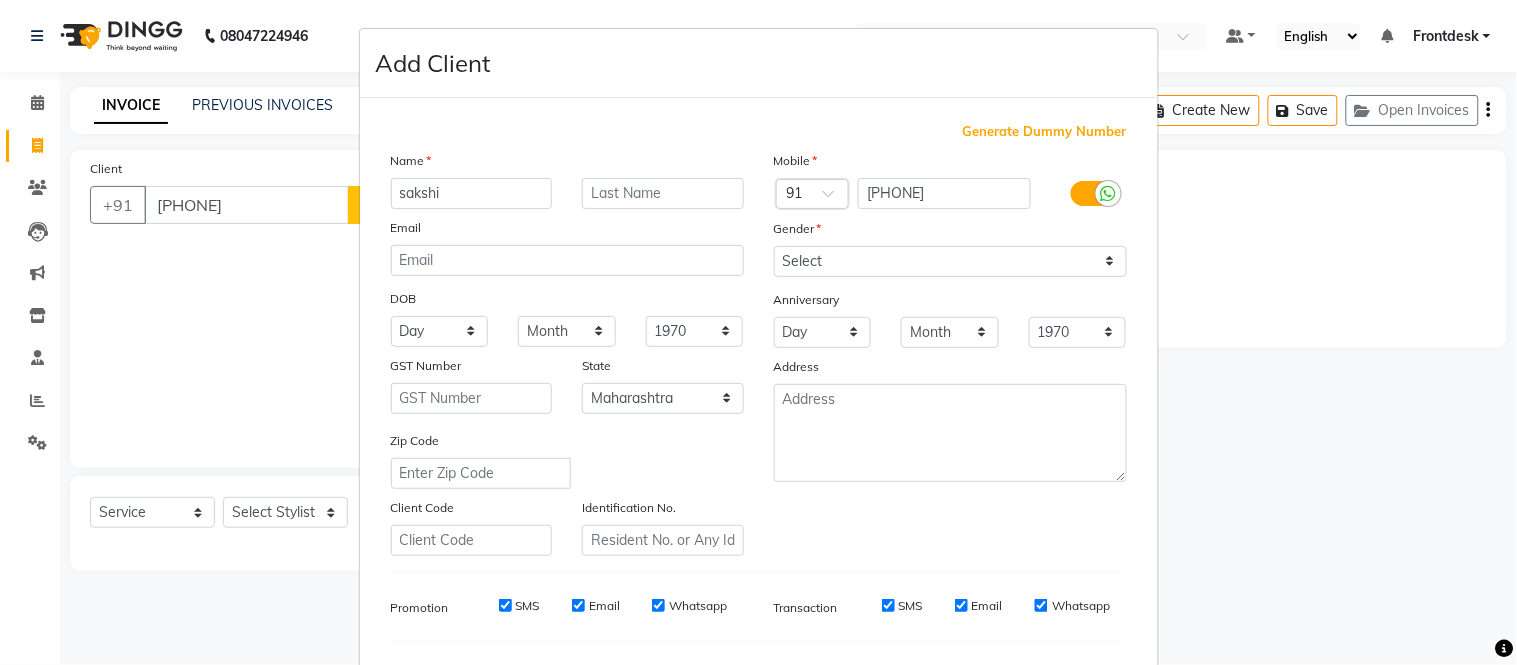 type on "sakshi" 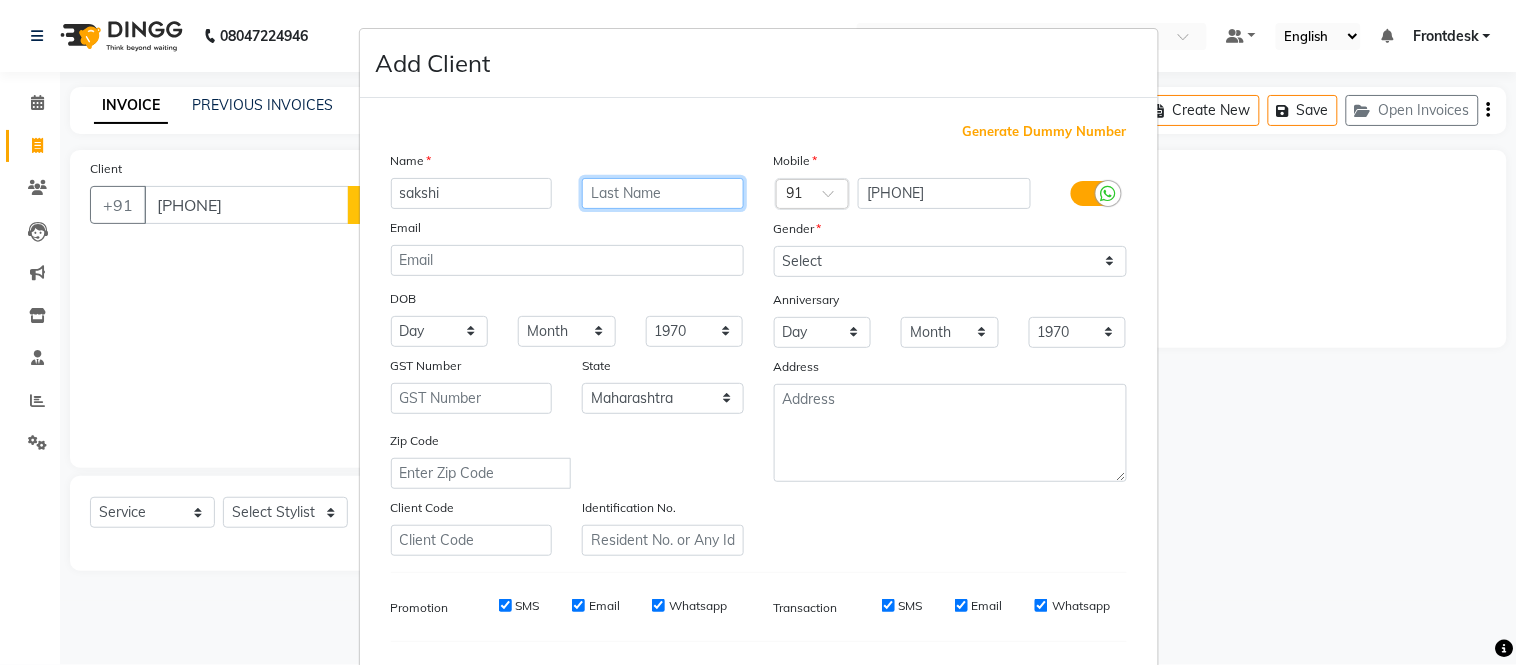 click at bounding box center (663, 193) 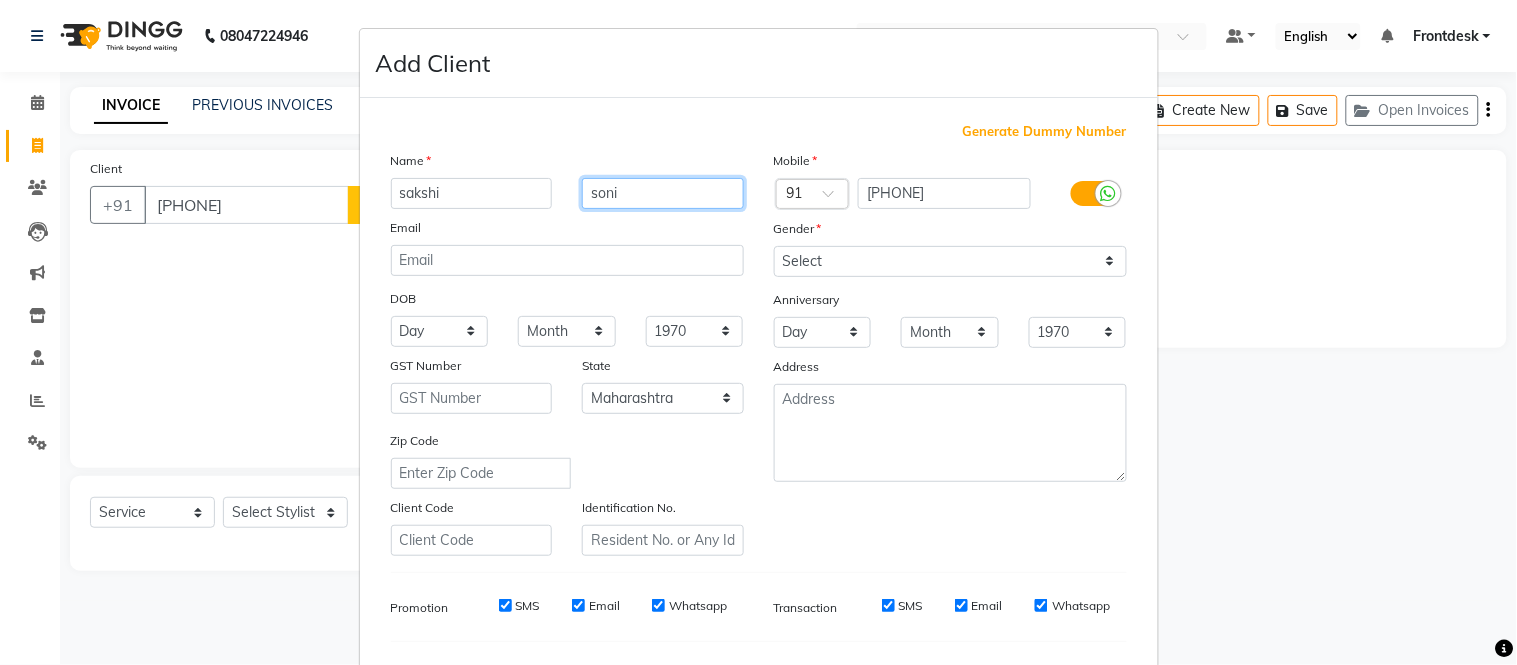 type on "soni" 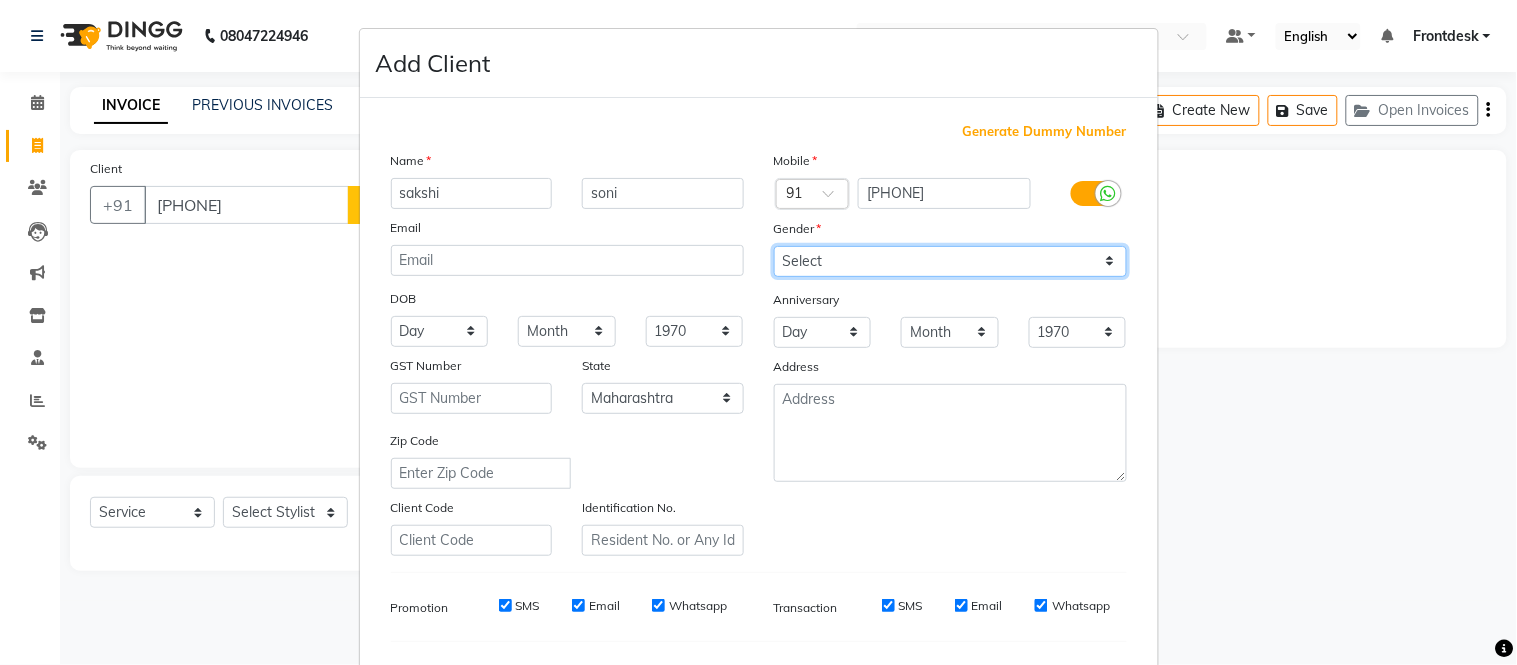 click on "Select Male Female Other Prefer Not To Say" at bounding box center [950, 261] 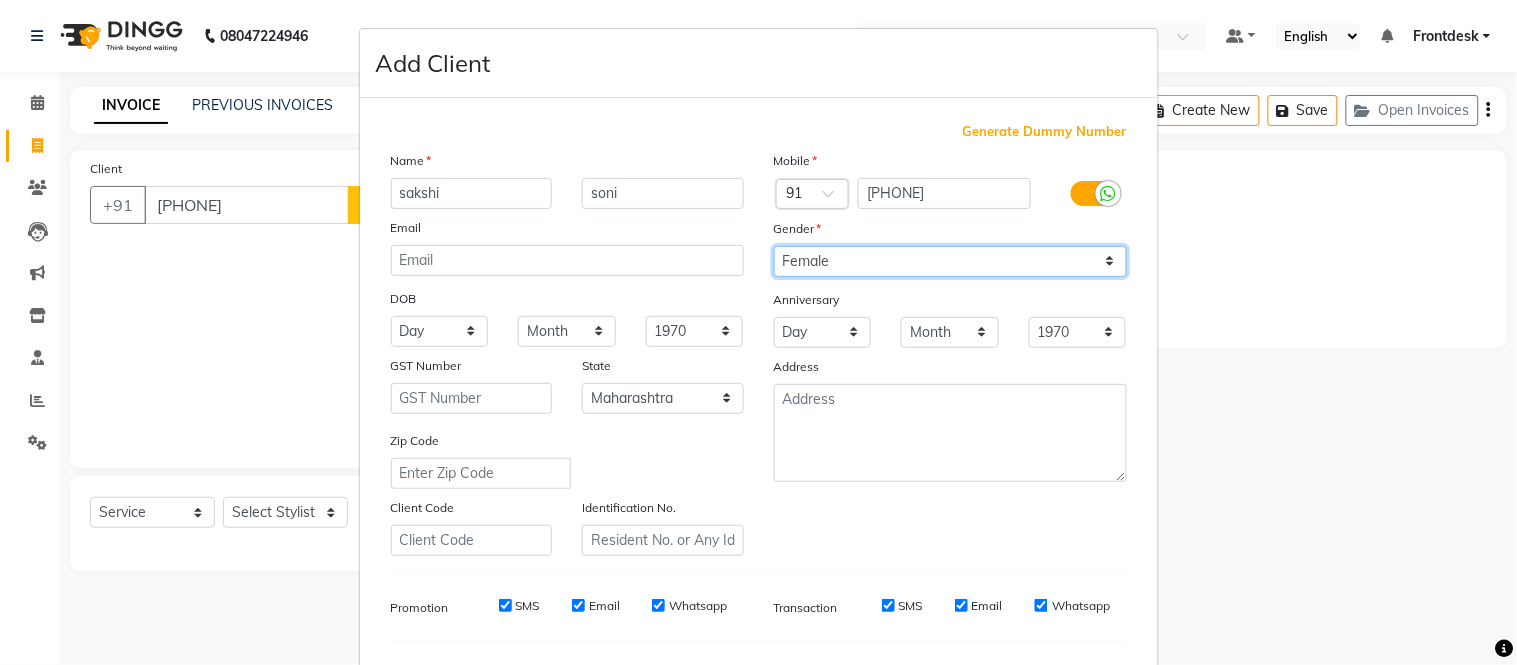 click on "Select Male Female Other Prefer Not To Say" at bounding box center [950, 261] 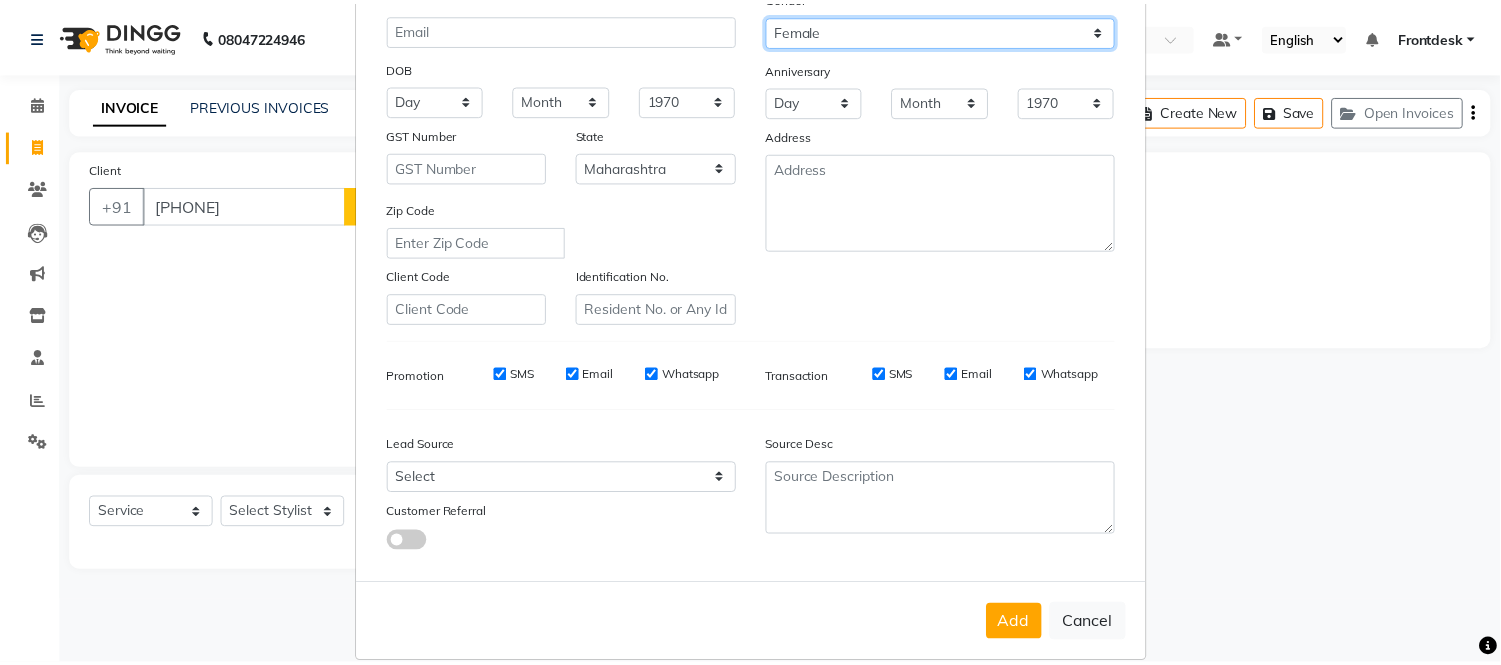 scroll, scrollTop: 240, scrollLeft: 0, axis: vertical 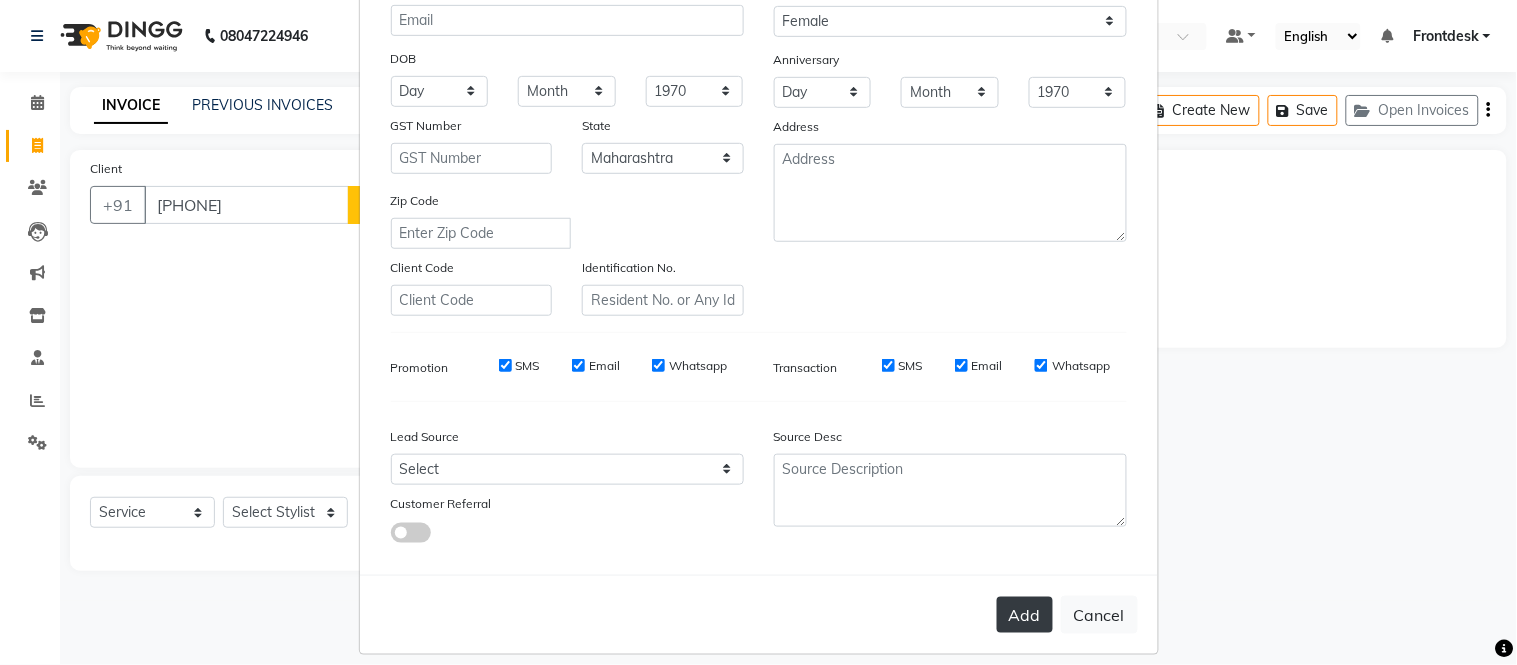 click on "Add" at bounding box center [1025, 615] 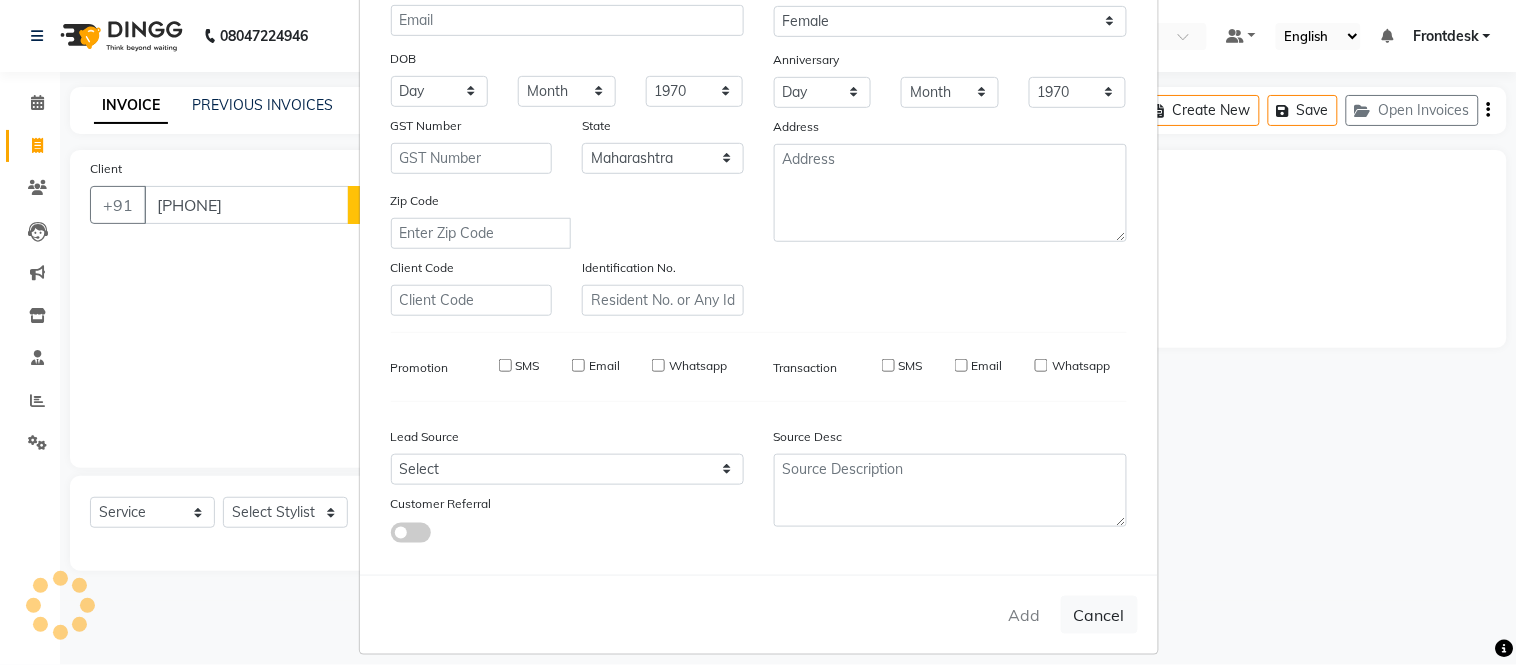 type 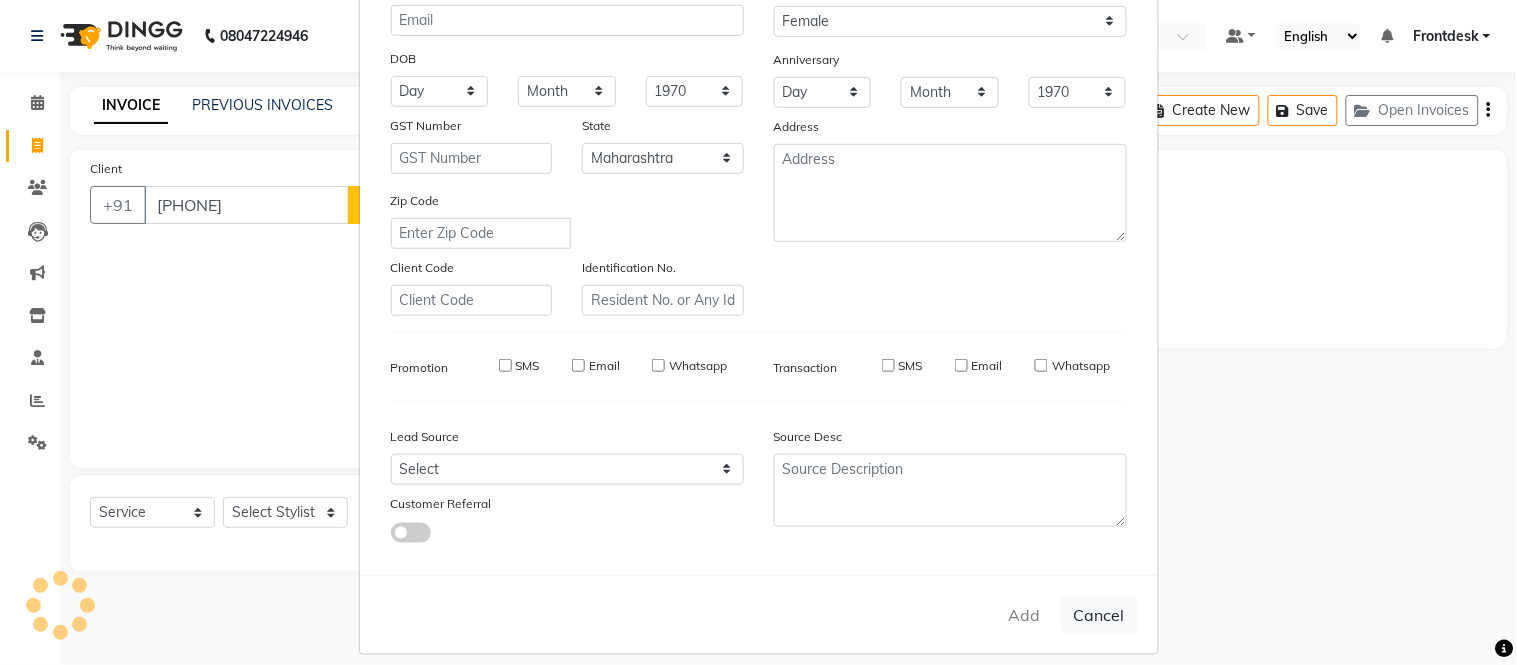 type 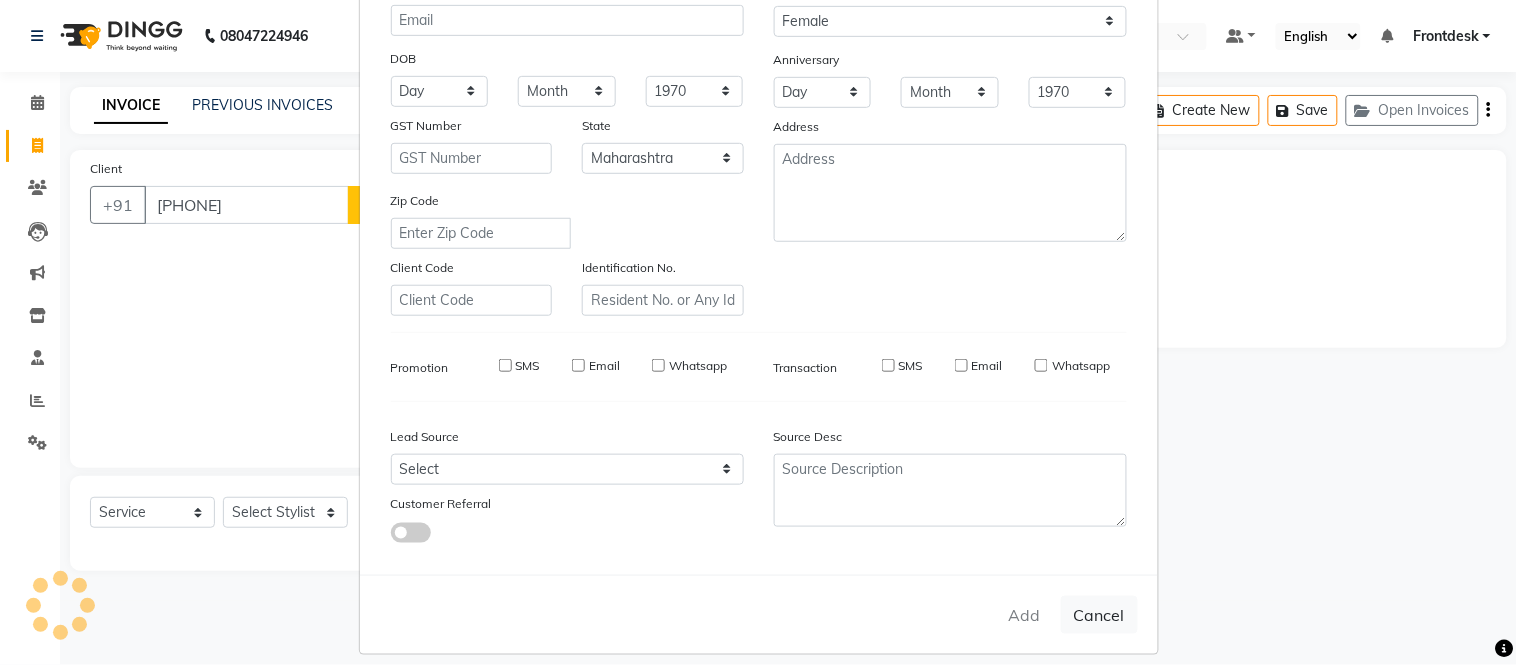 select 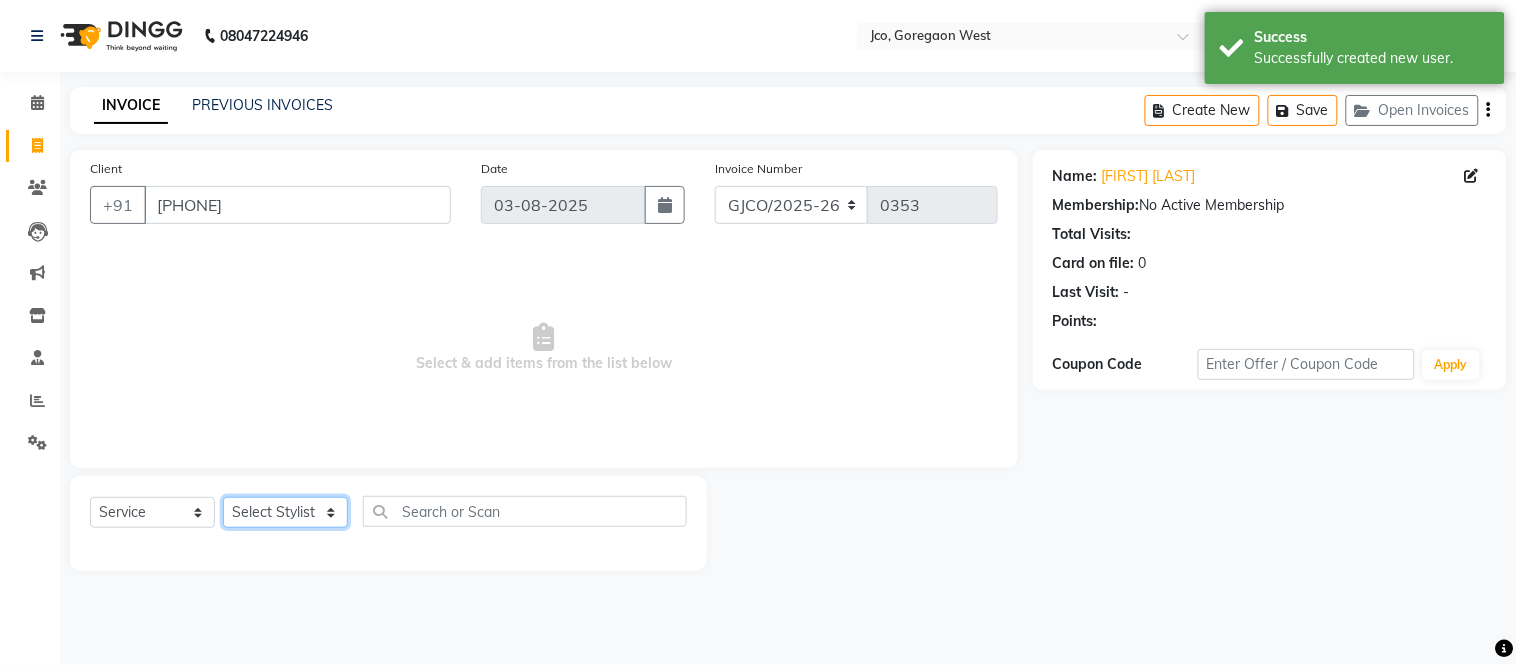 click on "Select Stylist Abdul Abid Afsha Shaikh Ajmal Aphy Araslan Ashfaque Aslam Azhar Frontdesk Gopal Jouyi Jubair Komal Tiwari Moon Lusi Naomi Raaj Raja Rose Ruchita Sunil katkar Sachin Kumar Thakur Sanatan sanjay Shavez Shilpa Shimrei Somya Thotsem as Tulika Wasim salmani Zing Kumwon Shatsang H/C Art Director Female x H/C Art Director Male H/C Art Director Female H/C Stlye Director male H/C Stlye Director female H/C Senior Stylist Female H/C Senior Stylist male H/C Stylist Male H/C Stylist Female H/C Child M- below 12 H/C Child F - below 12 H/C - Fringes/Locks PQ Hair Wash Male +Styling Wash & Blow Dry short Wash & Blow Dry medium Wash & Blow Dry long Wash & Paddle Dry Wash & Blast Dry Shampoo & conditioner Add on Mask/ Deep Conditioning Extension Wash (onwards) Blow Dry Hair Ironing Short Hair Tong (Onwards) Hair do (Onwards) Crimping /Braiding(Onwards) Up Style (Onwards) Hair Braid ( onwards) 1" 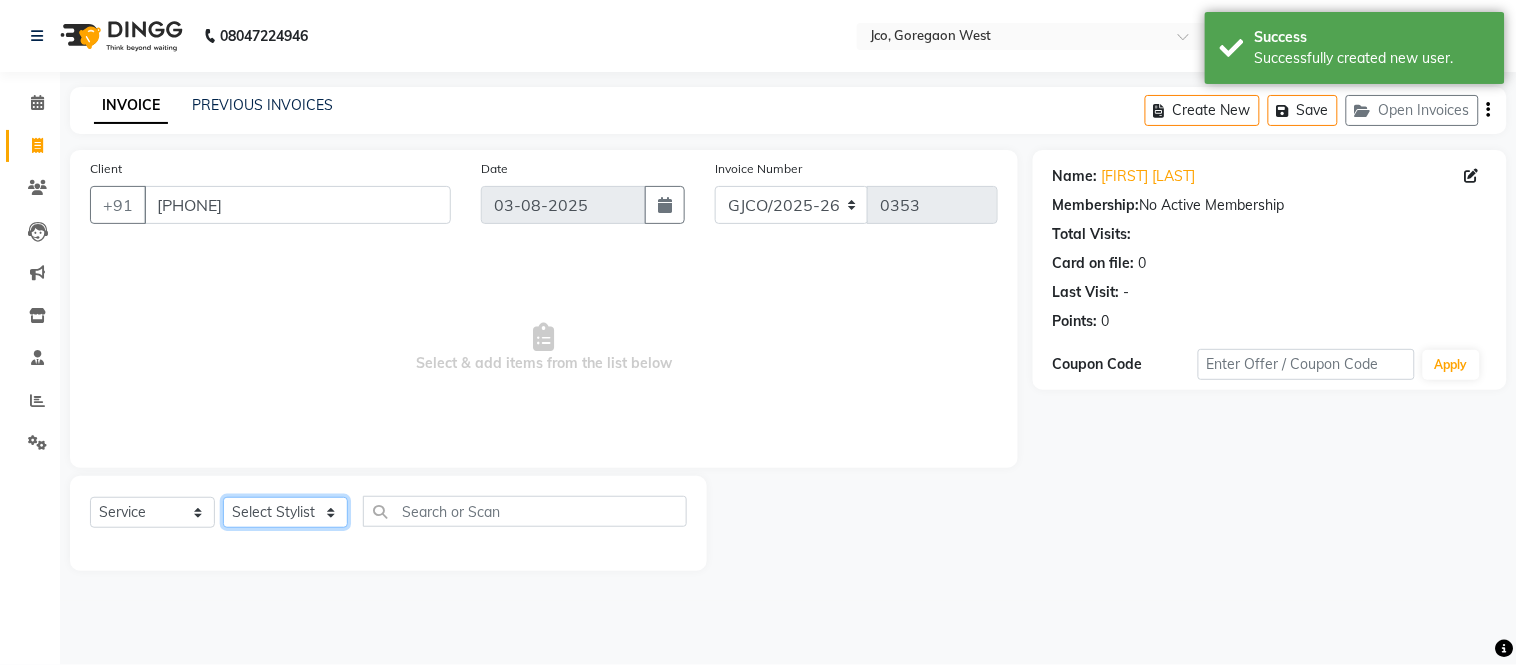 select on "80186" 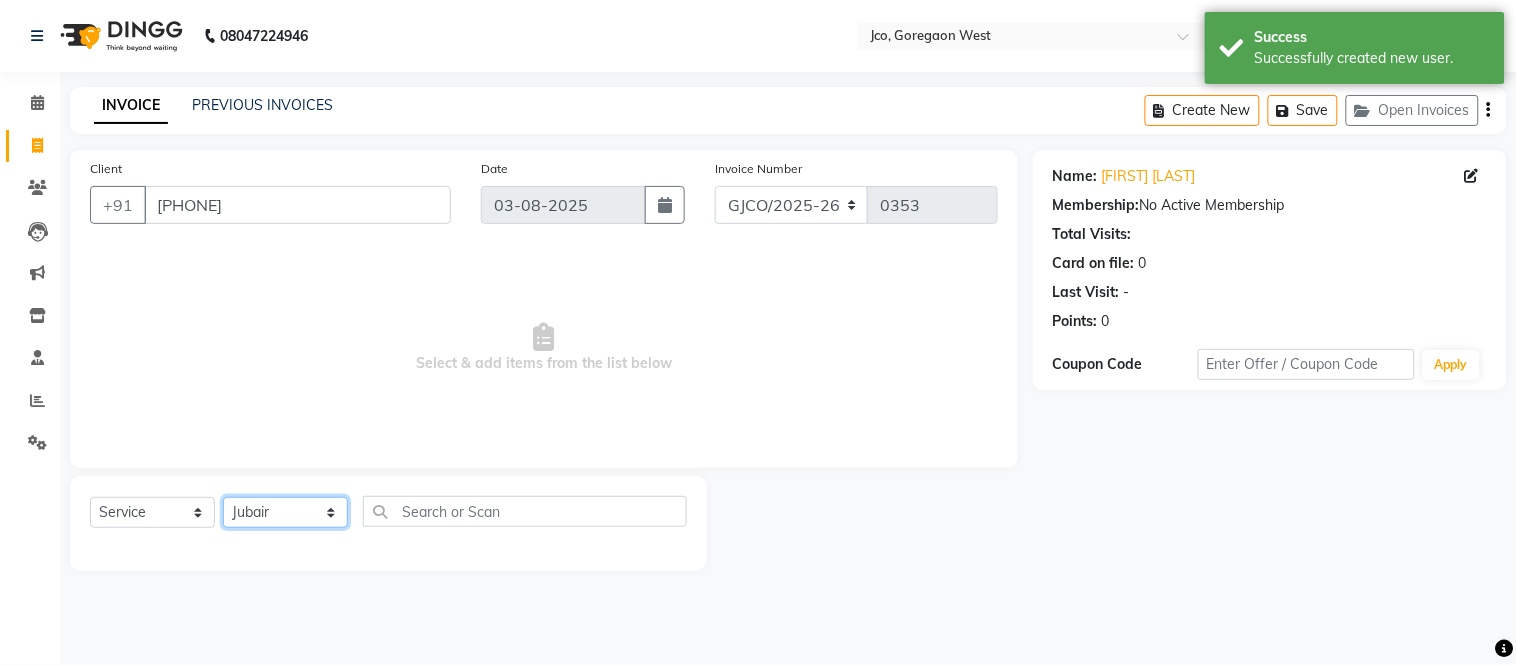 click on "Select Stylist Abdul Abid Afsha Shaikh Ajmal Aphy Araslan Ashfaque Aslam Azhar Frontdesk Gopal Jouyi Jubair Komal Tiwari Moon Lusi Naomi Raaj Raja Rose Ruchita Sunil katkar Sachin Kumar Thakur Sanatan sanjay Shavez Shilpa Shimrei Somya Thotsem as Tulika Wasim salmani Zing Kumwon Shatsang H/C Art Director Female x H/C Art Director Male H/C Art Director Female H/C Stlye Director male H/C Stlye Director female H/C Senior Stylist Female H/C Senior Stylist male H/C Stylist Male H/C Stylist Female H/C Child M- below 12 H/C Child F - below 12 H/C - Fringes/Locks PQ Hair Wash Male +Styling Wash & Blow Dry short Wash & Blow Dry medium Wash & Blow Dry long Wash & Paddle Dry Wash & Blast Dry Shampoo & conditioner Add on Mask/ Deep Conditioning Extension Wash (onwards) Blow Dry Hair Ironing Short Hair Tong (Onwards) Hair do (Onwards) Crimping /Braiding(Onwards) Up Style (Onwards) Hair Braid ( onwards) 1" 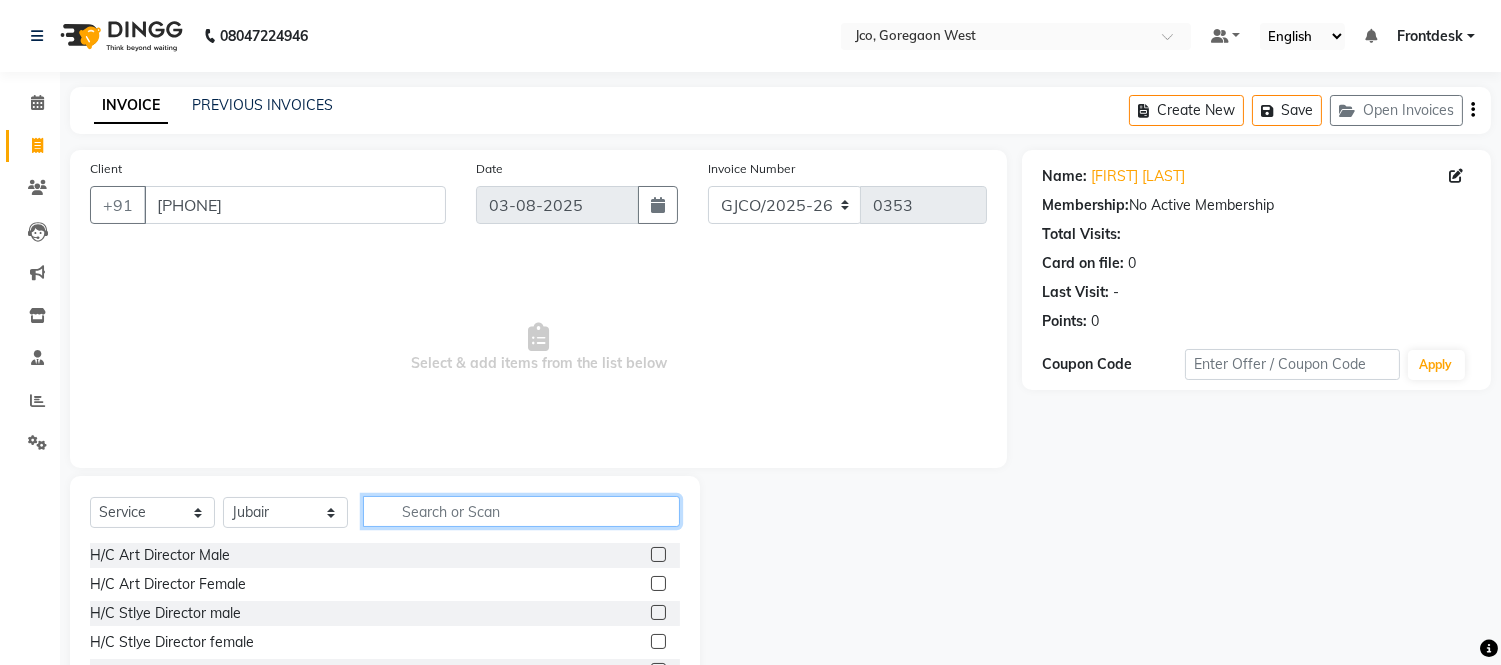 click 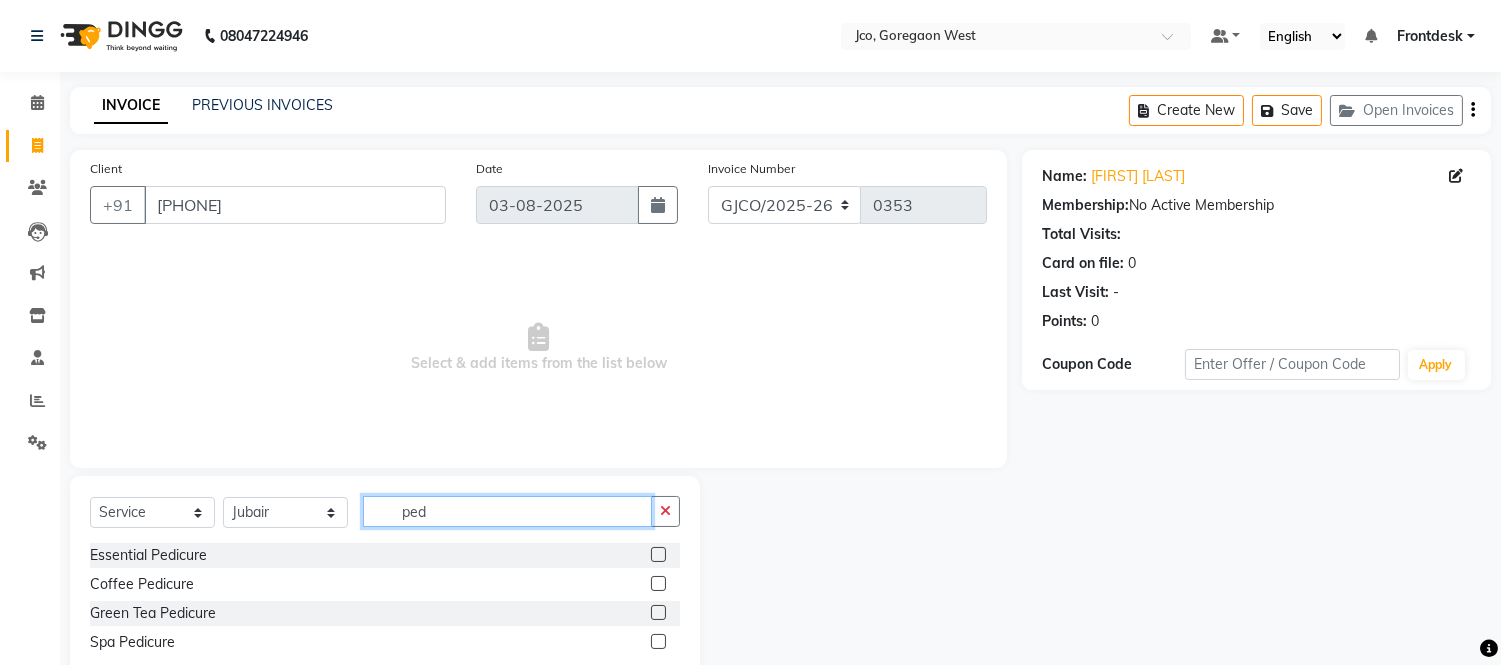 type on "ped" 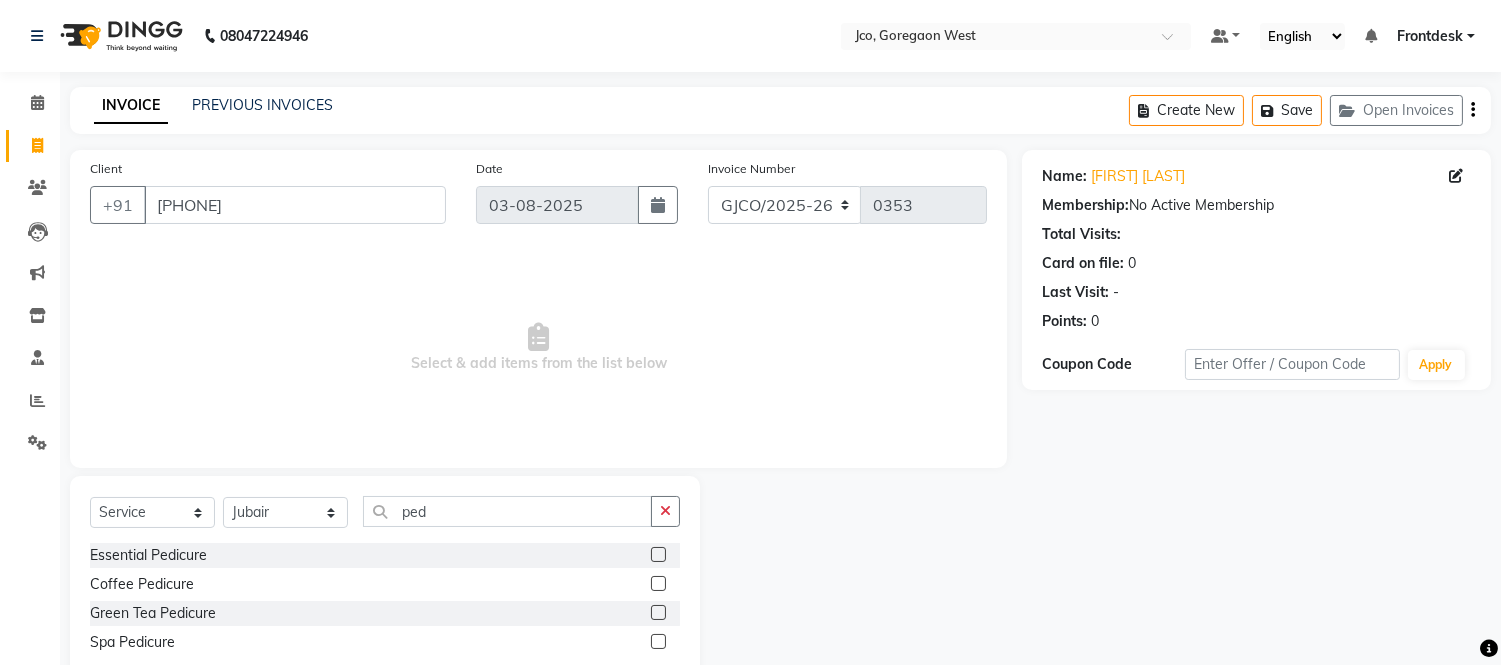 click 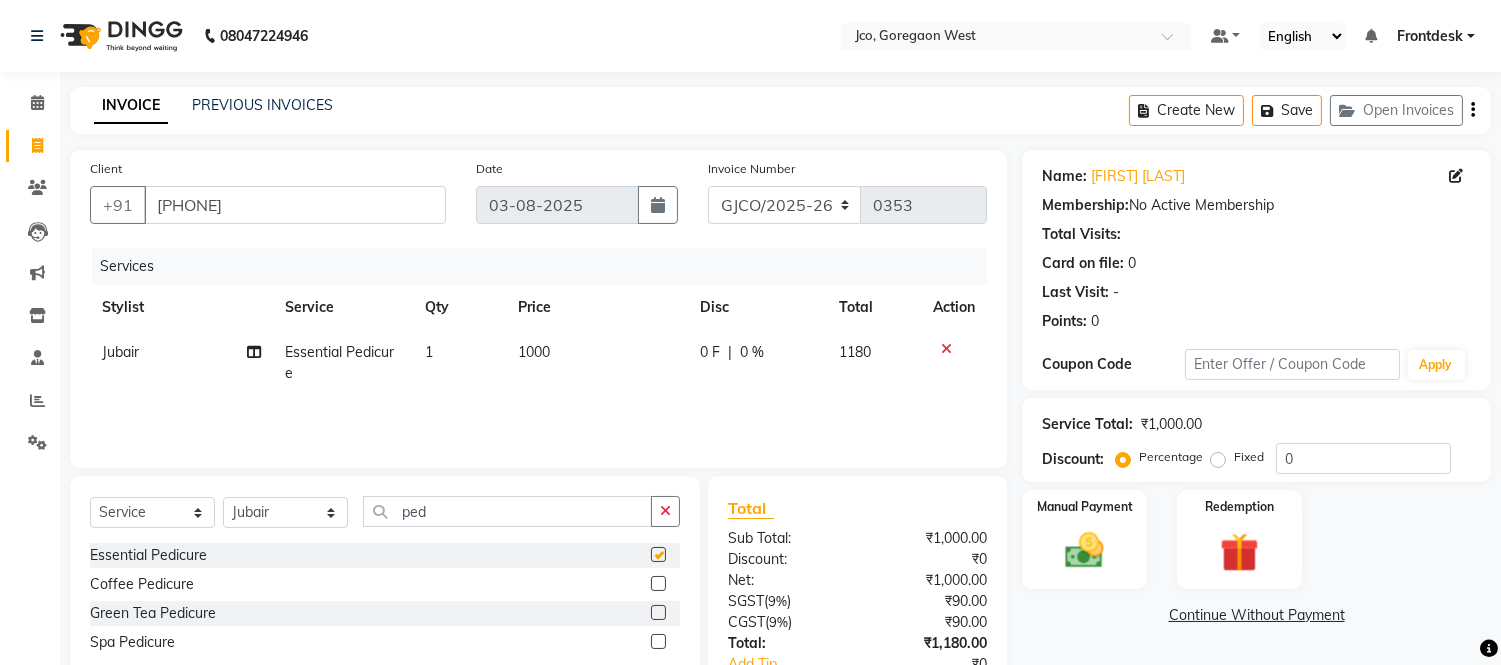 checkbox on "false" 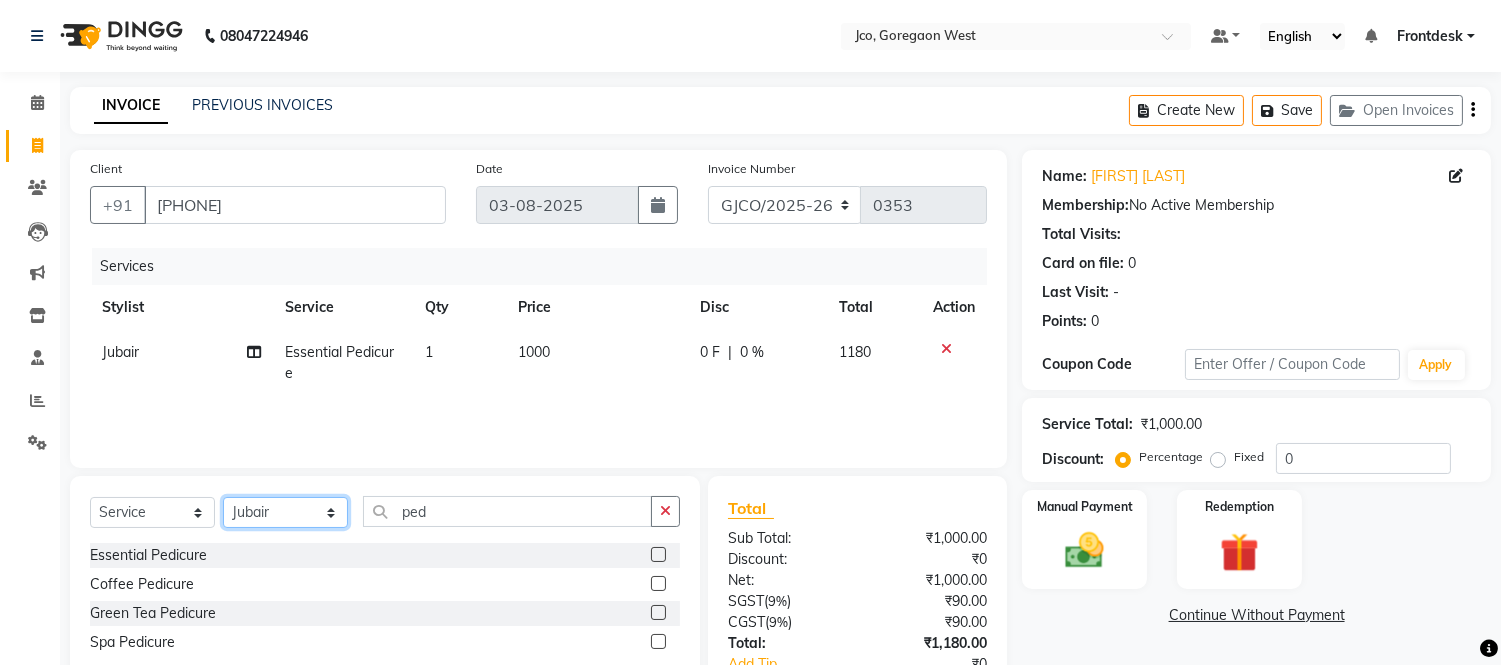 click on "Select Stylist Abdul Abid Afsha Shaikh Ajmal Aphy Araslan Ashfaque Aslam Azhar Frontdesk Gopal Jouyi Jubair Komal Tiwari Moon Lusi Naomi Raaj Raja Rose Ruchita Sunil katkar Sachin Kumar Thakur Sanatan sanjay Shavez Shilpa Shimrei Somya Thotsem as Tulika Wasim salmani Zing Kumwon Shatsang H/C Art Director Female x H/C Art Director Male H/C Art Director Female H/C Stlye Director male H/C Stlye Director female H/C Senior Stylist Female H/C Senior Stylist male H/C Stylist Male H/C Stylist Female H/C Child M- below 12 H/C Child F - below 12 H/C - Fringes/Locks PQ Hair Wash Male +Styling Wash & Blow Dry short Wash & Blow Dry medium Wash & Blow Dry long Wash & Paddle Dry Wash & Blast Dry Shampoo & conditioner Add on Mask/ Deep Conditioning Extension Wash (onwards) Blow Dry Hair Ironing Short Hair Tong (Onwards) Hair do (Onwards) Crimping /Braiding(Onwards) Up Style (Onwards) Hair Braid ( onwards) 1" 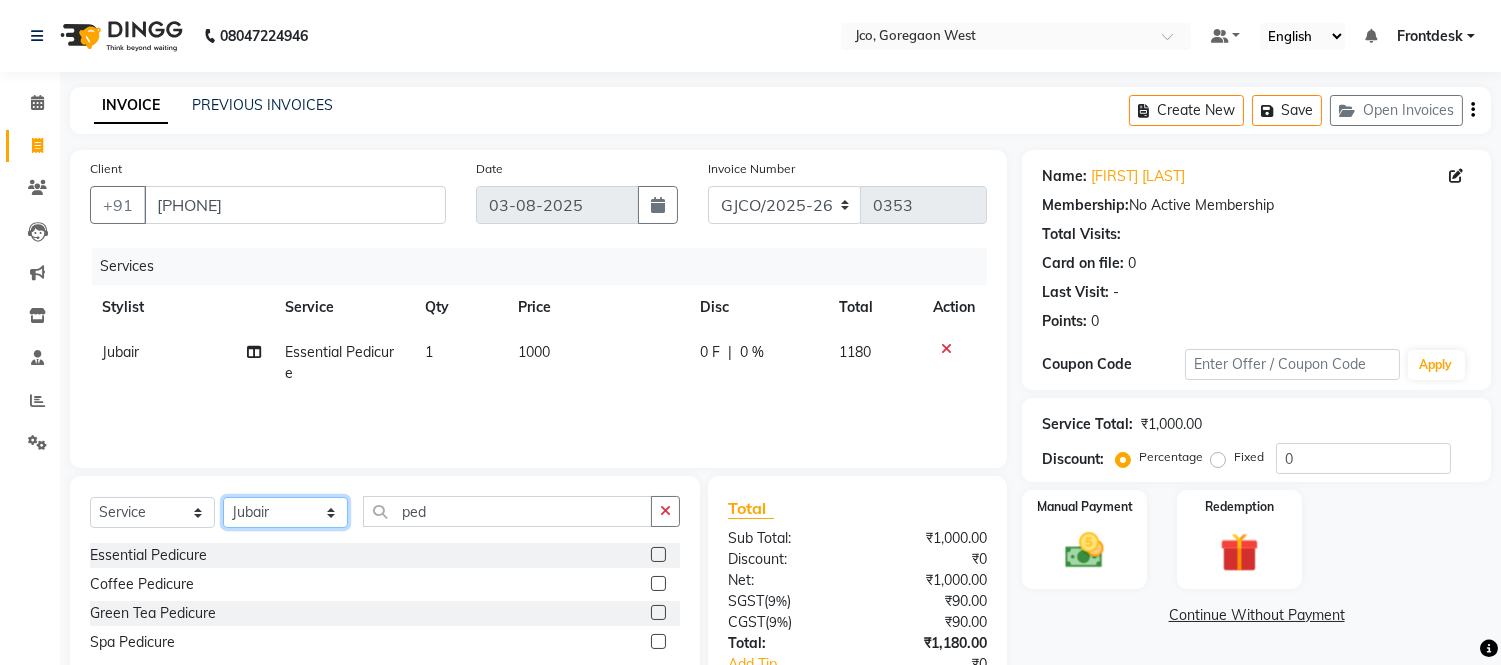 select on "68597" 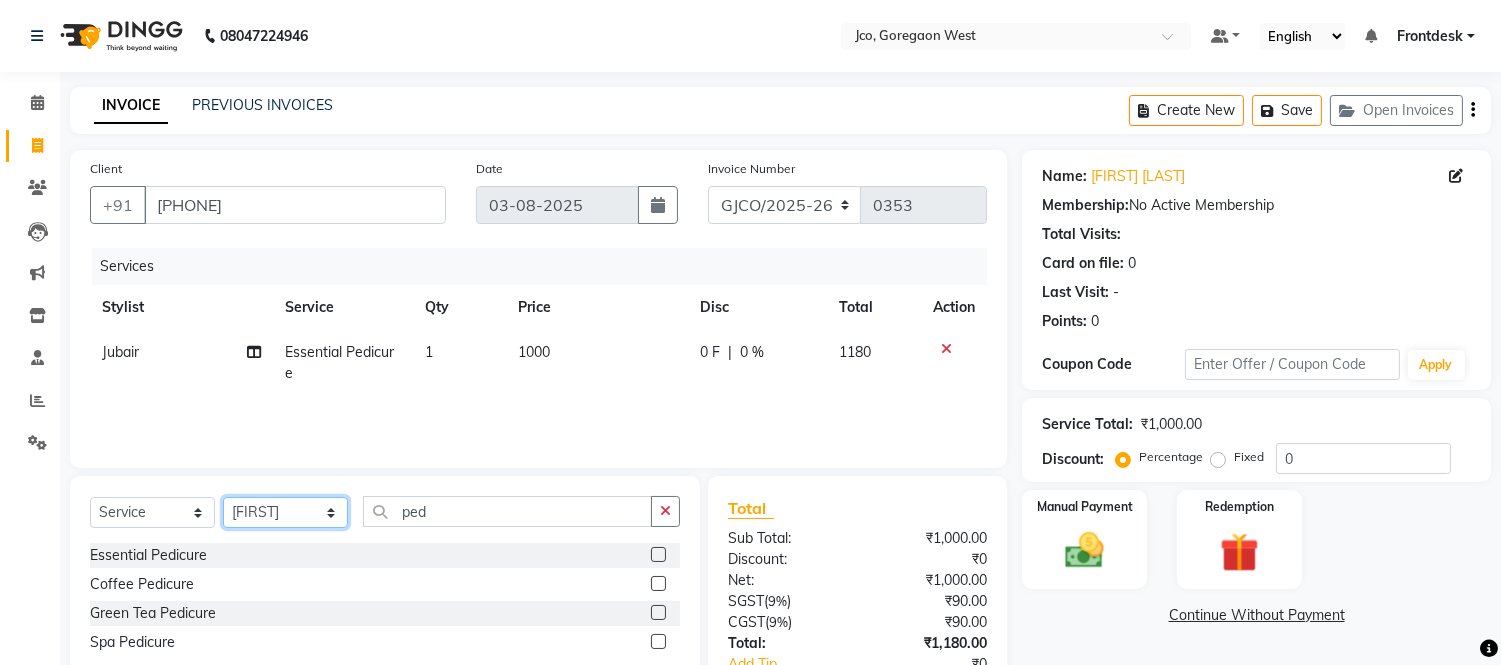 click on "Select Stylist Abdul Abid Afsha Shaikh Ajmal Aphy Araslan Ashfaque Aslam Azhar Frontdesk Gopal Jouyi Jubair Komal Tiwari Moon Lusi Naomi Raaj Raja Rose Ruchita Sunil katkar Sachin Kumar Thakur Sanatan sanjay Shavez Shilpa Shimrei Somya Thotsem as Tulika Wasim salmani Zing Kumwon Shatsang H/C Art Director Female x H/C Art Director Male H/C Art Director Female H/C Stlye Director male H/C Stlye Director female H/C Senior Stylist Female H/C Senior Stylist male H/C Stylist Male H/C Stylist Female H/C Child M- below 12 H/C Child F - below 12 H/C - Fringes/Locks PQ Hair Wash Male +Styling Wash & Blow Dry short Wash & Blow Dry medium Wash & Blow Dry long Wash & Paddle Dry Wash & Blast Dry Shampoo & conditioner Add on Mask/ Deep Conditioning Extension Wash (onwards) Blow Dry Hair Ironing Short Hair Tong (Onwards) Hair do (Onwards) Crimping /Braiding(Onwards) Up Style (Onwards) Hair Braid ( onwards) 1" 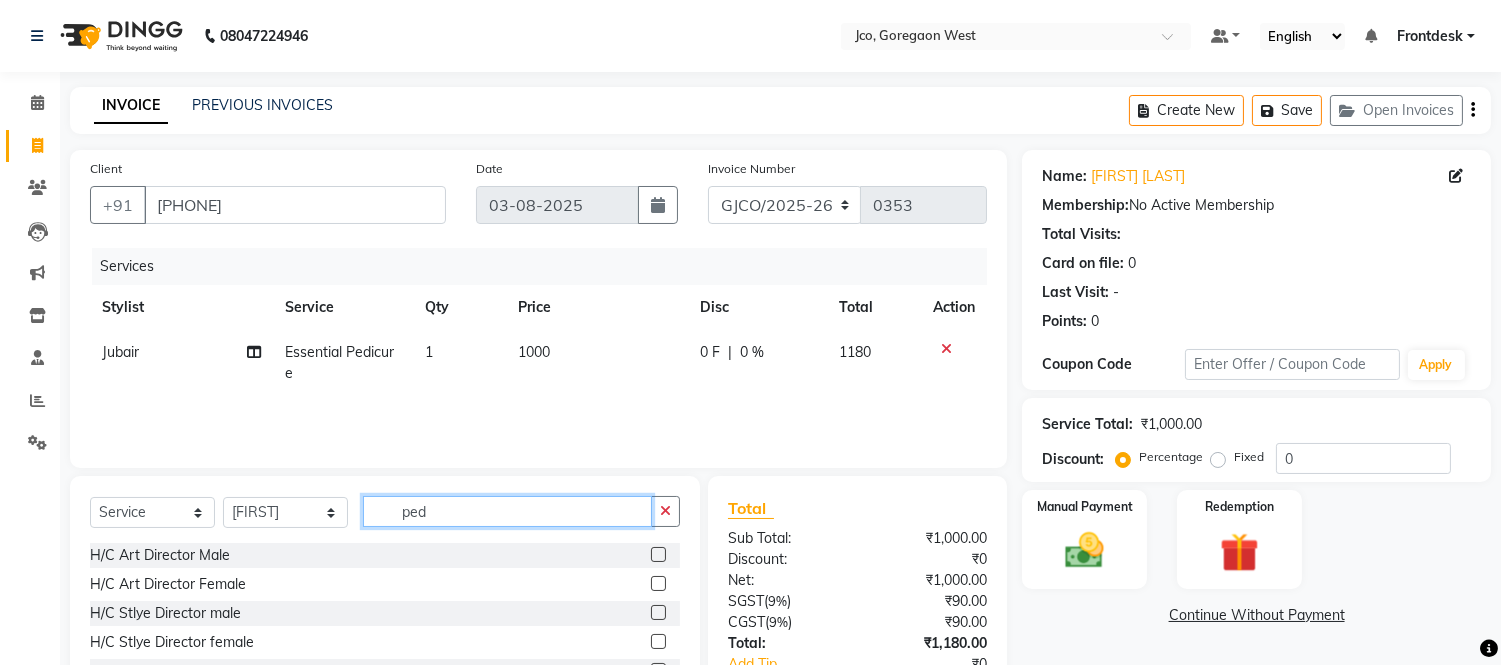 click on "ped" 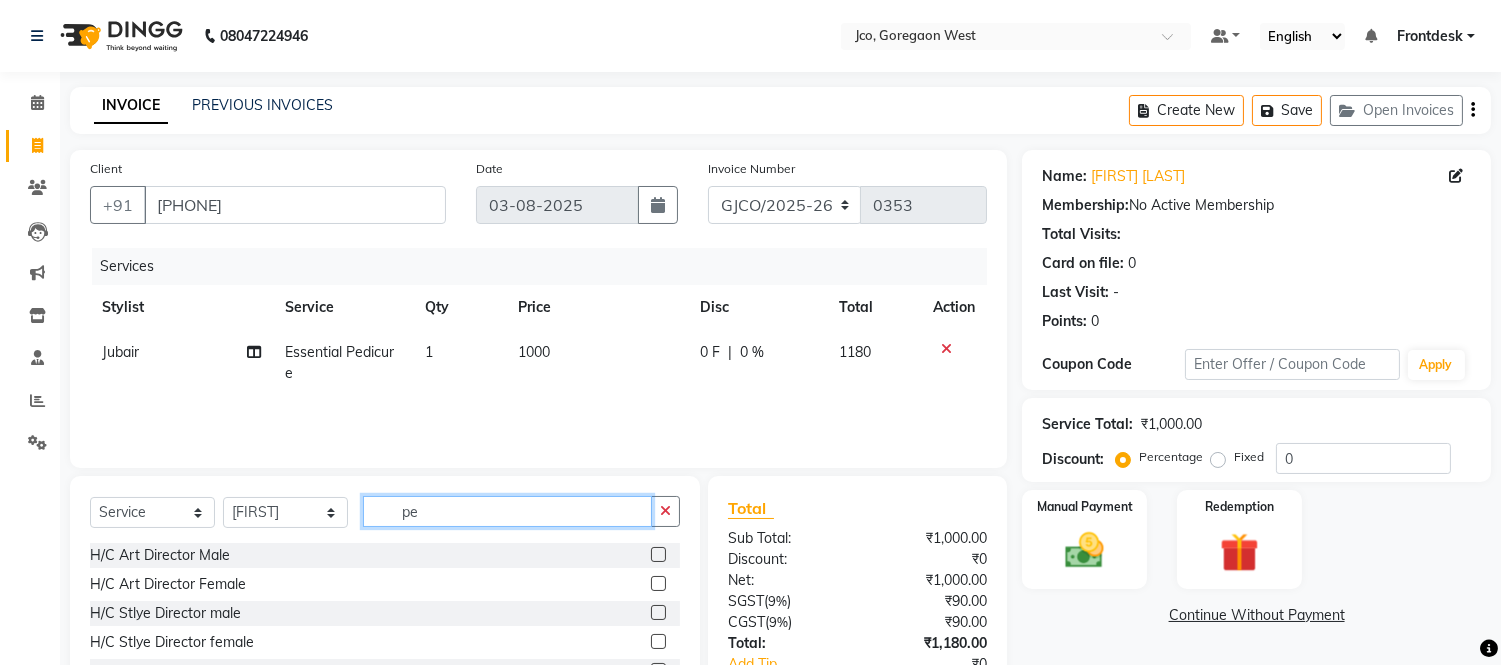 type on "p" 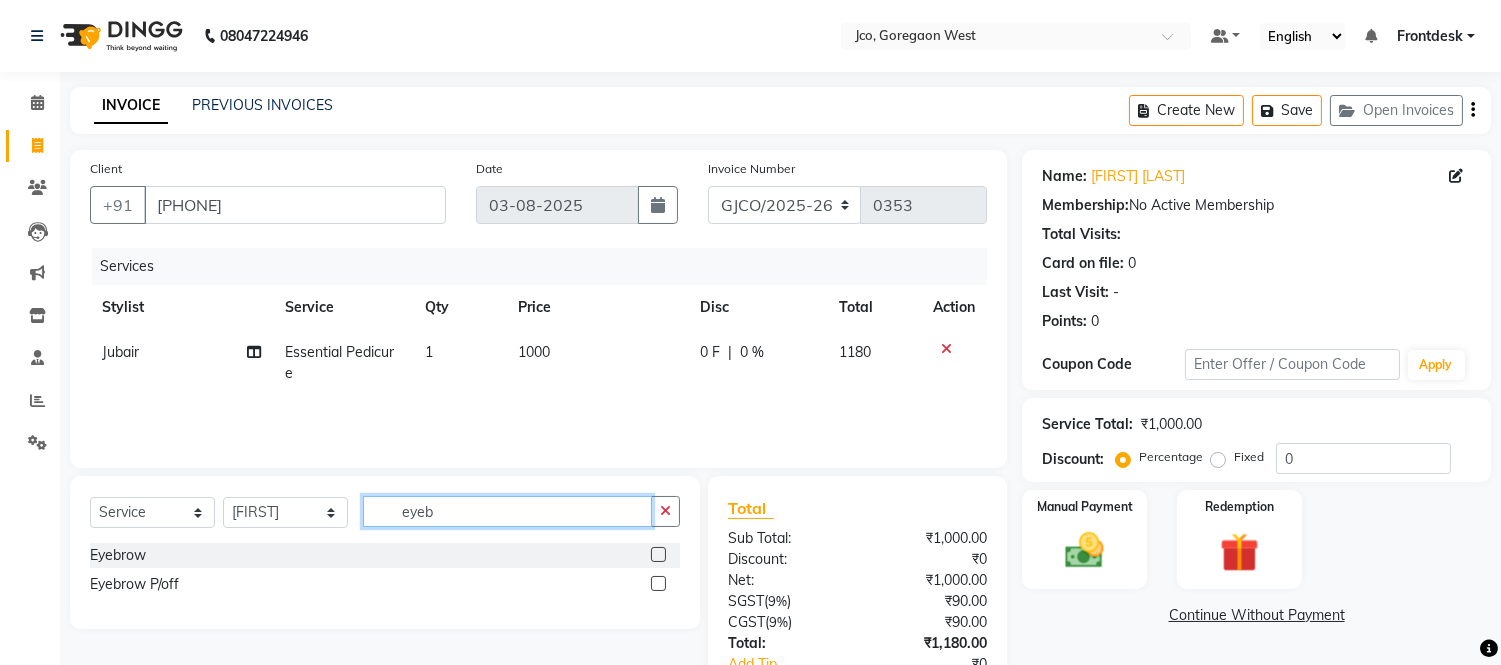 type on "eyeb" 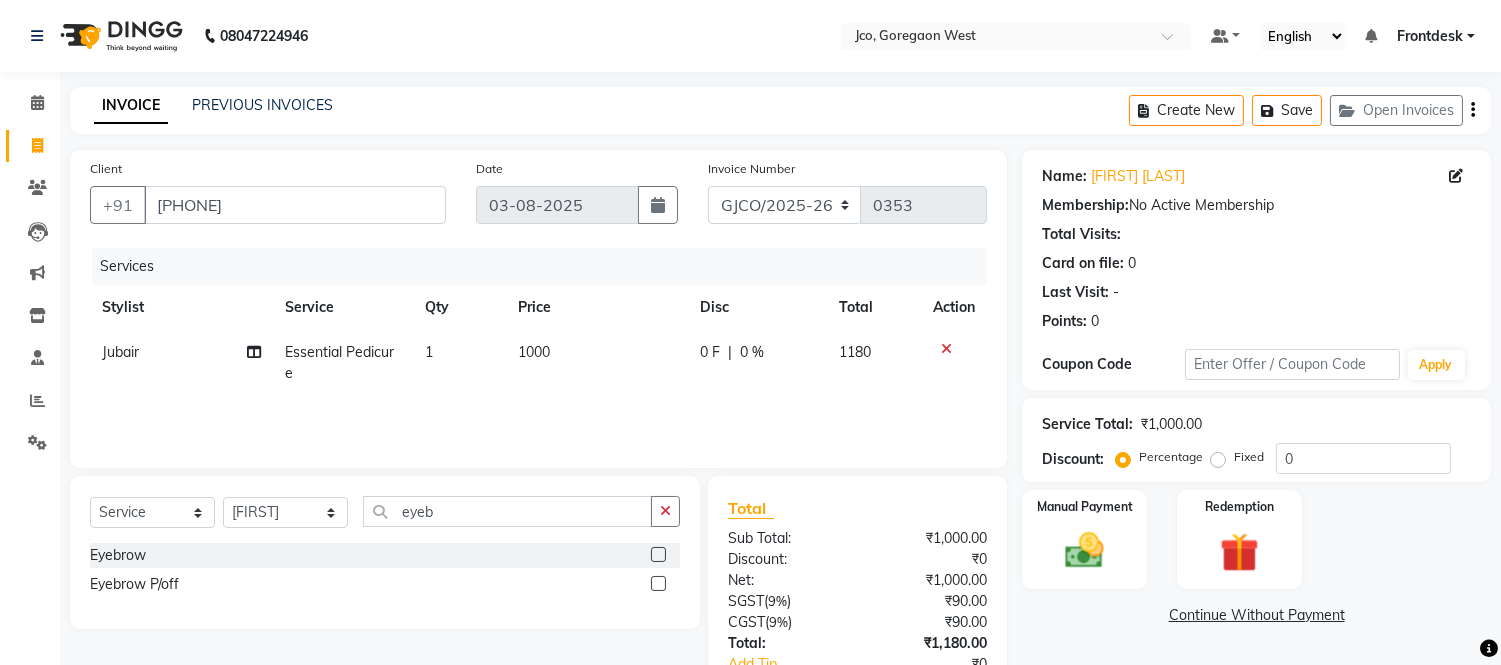 click 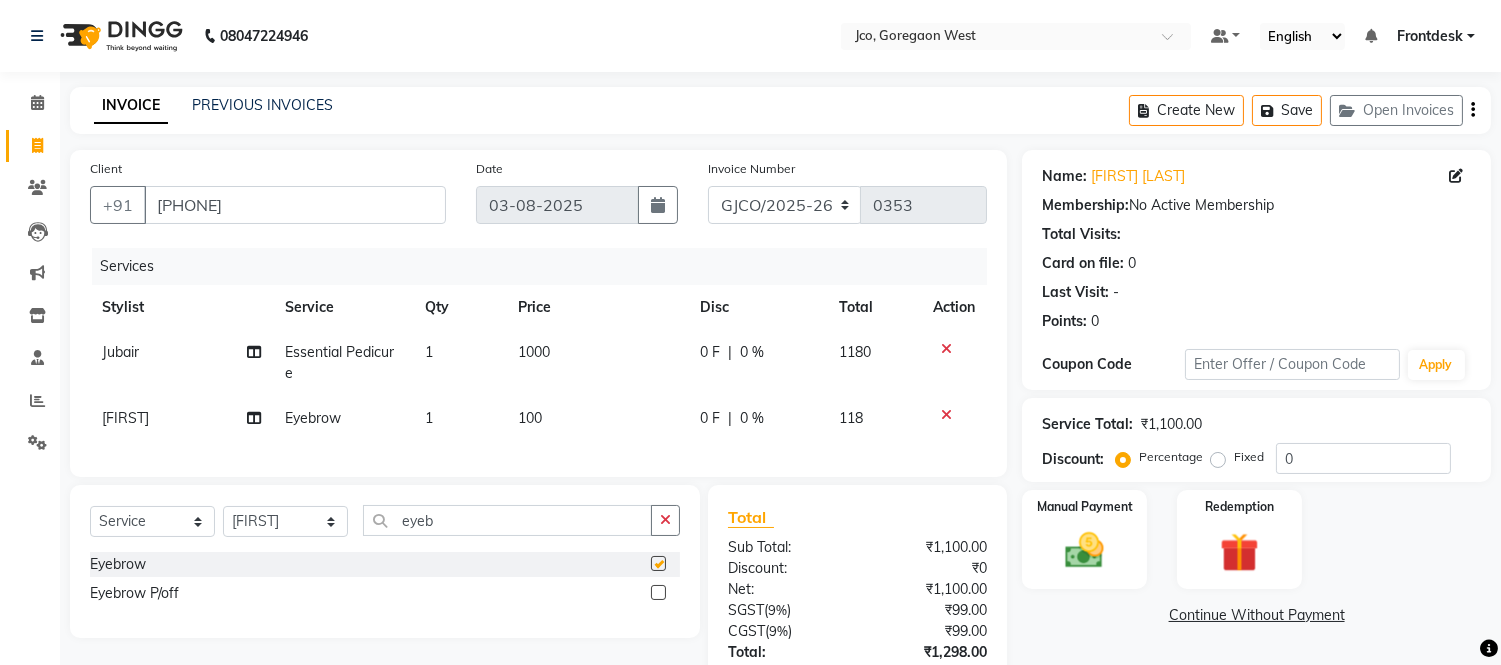 checkbox on "false" 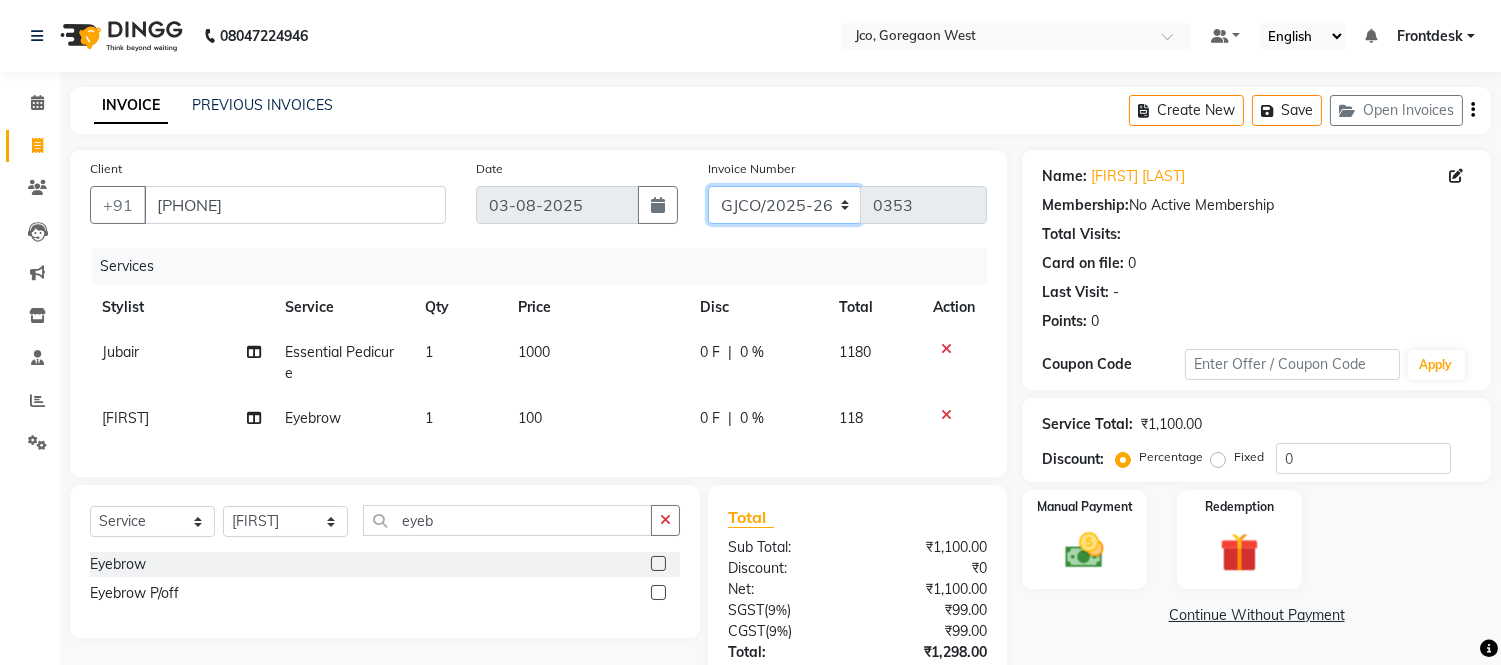 click on "GJCO/2025-26 SCG/2025-26 Gpre/2025-26" 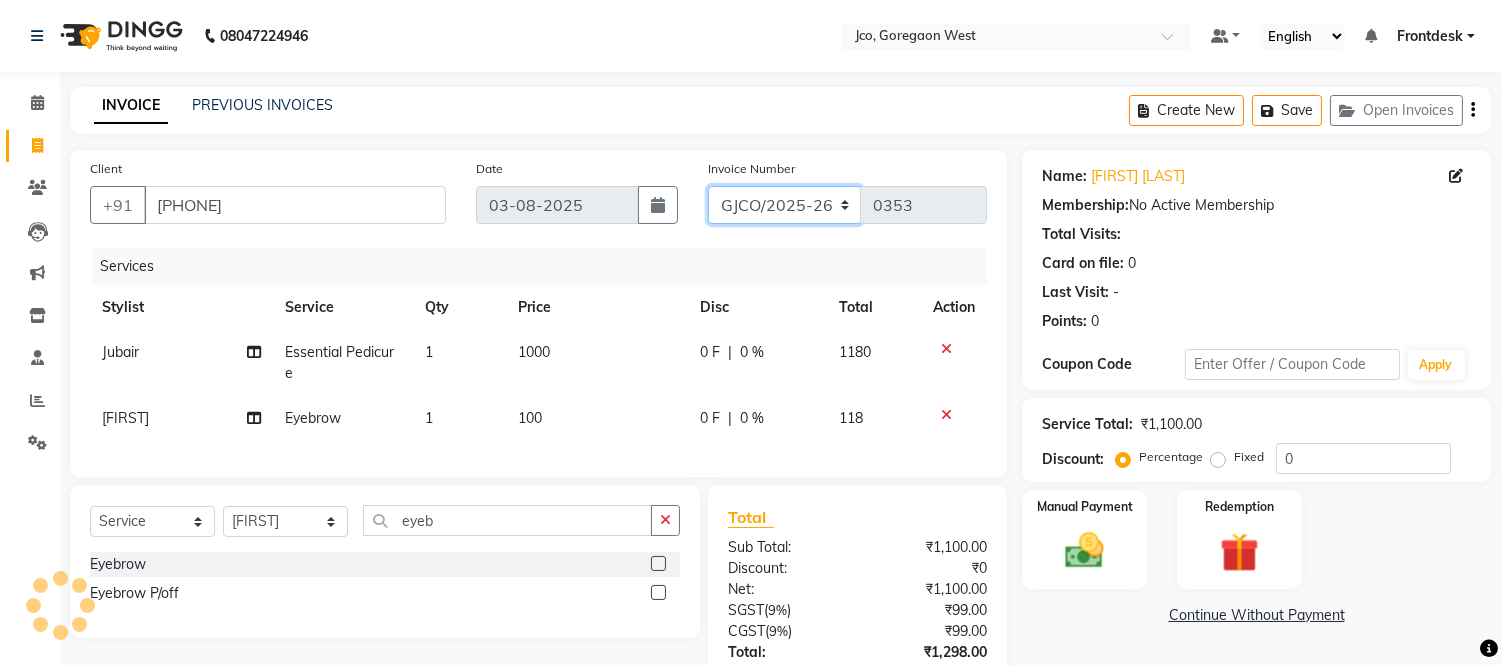 click on "GJCO/2025-26 SCG/2025-26 Gpre/2025-26" 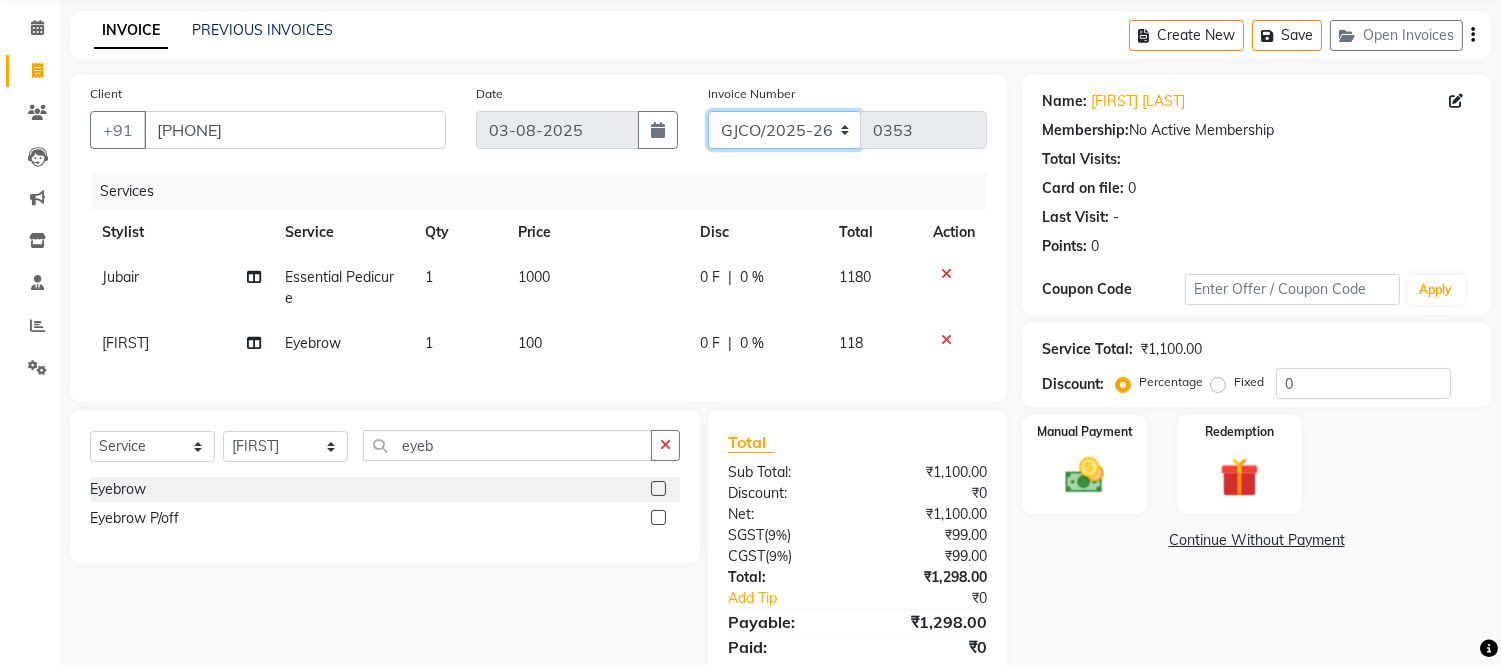 scroll, scrollTop: 160, scrollLeft: 0, axis: vertical 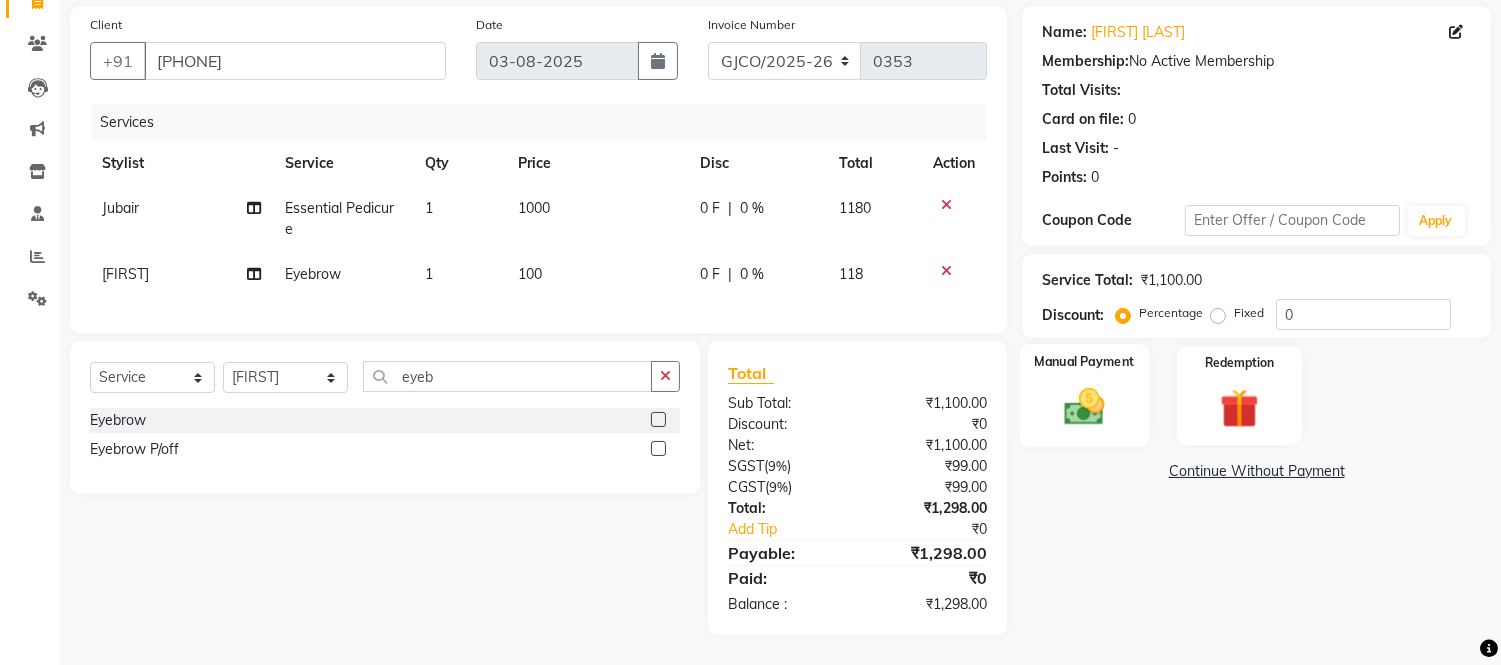 click 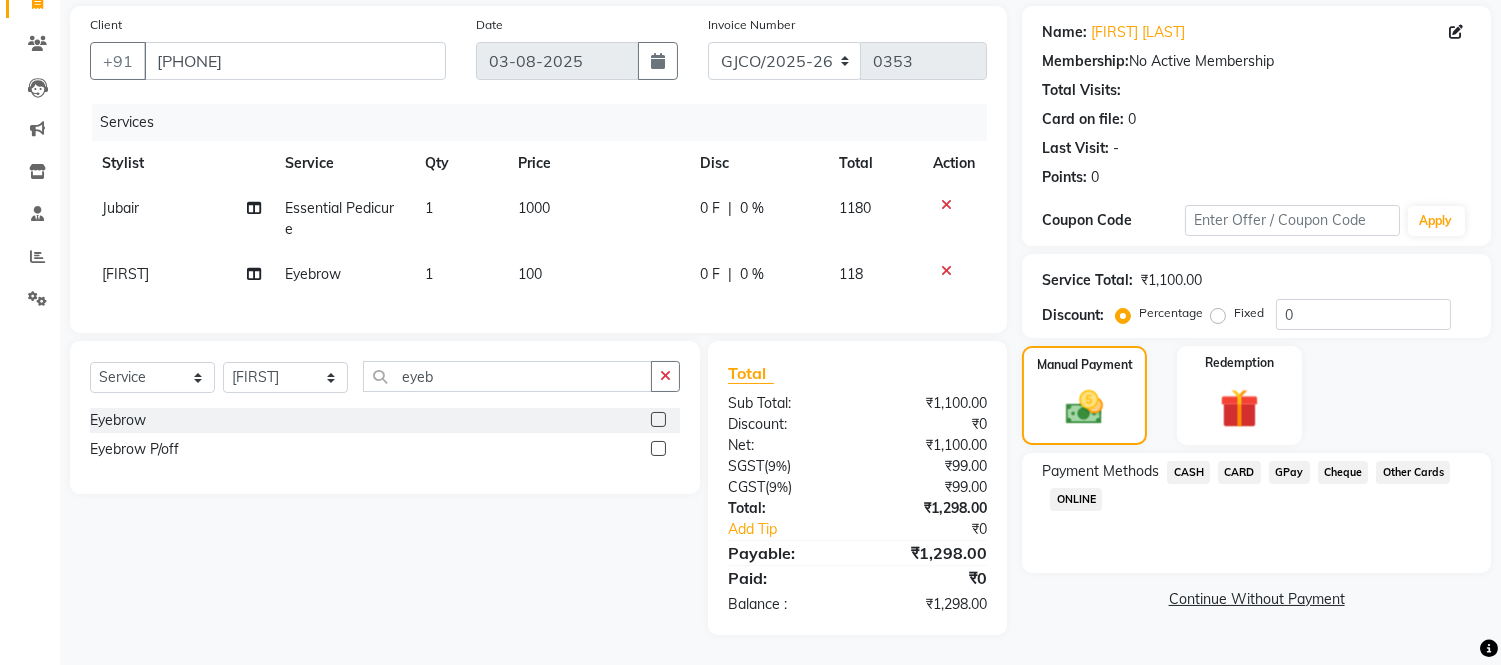 click on "GPay" 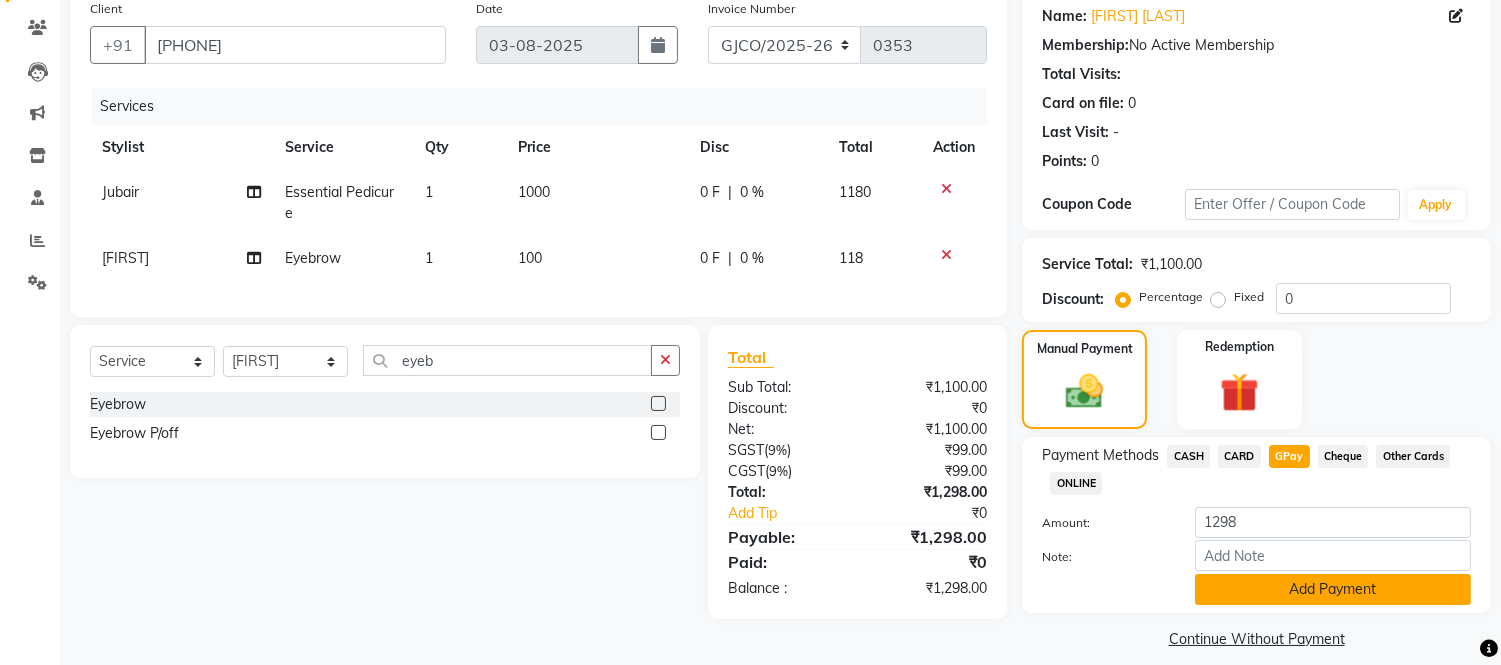 click on "Add Payment" 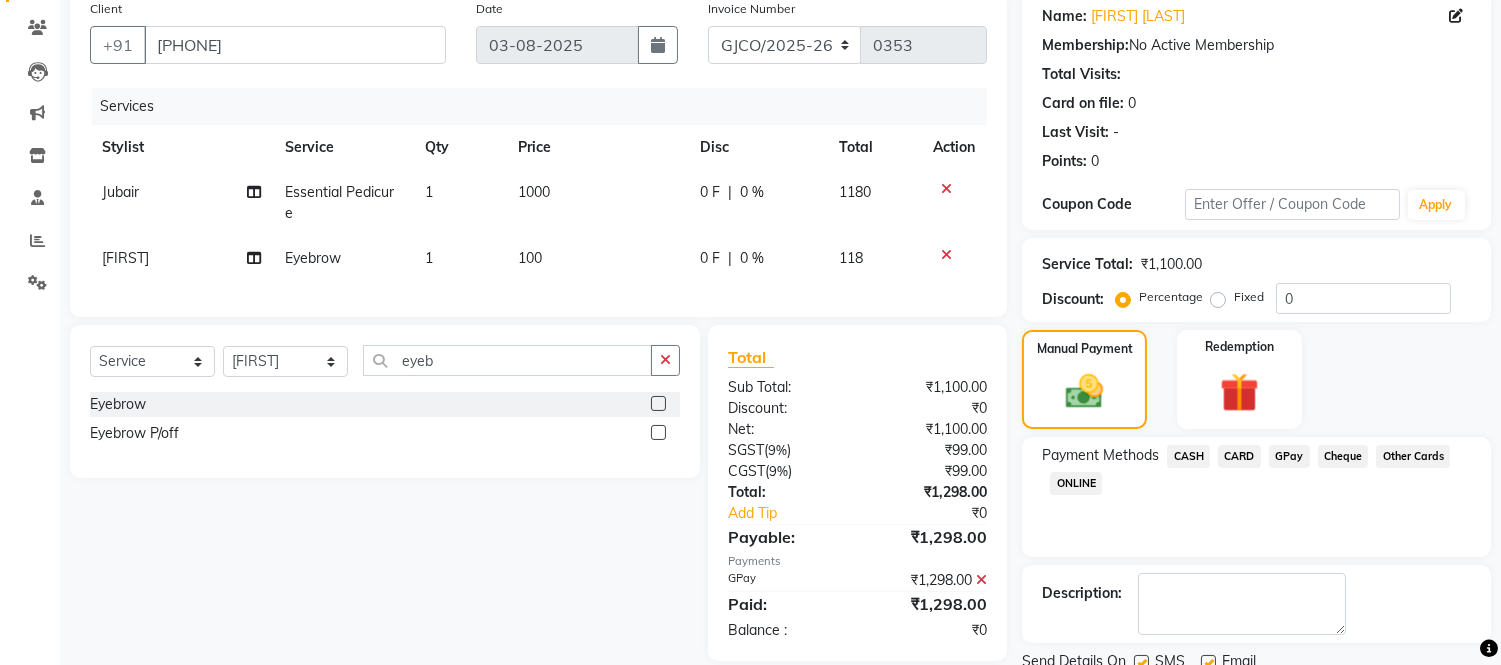 scroll, scrollTop: 234, scrollLeft: 0, axis: vertical 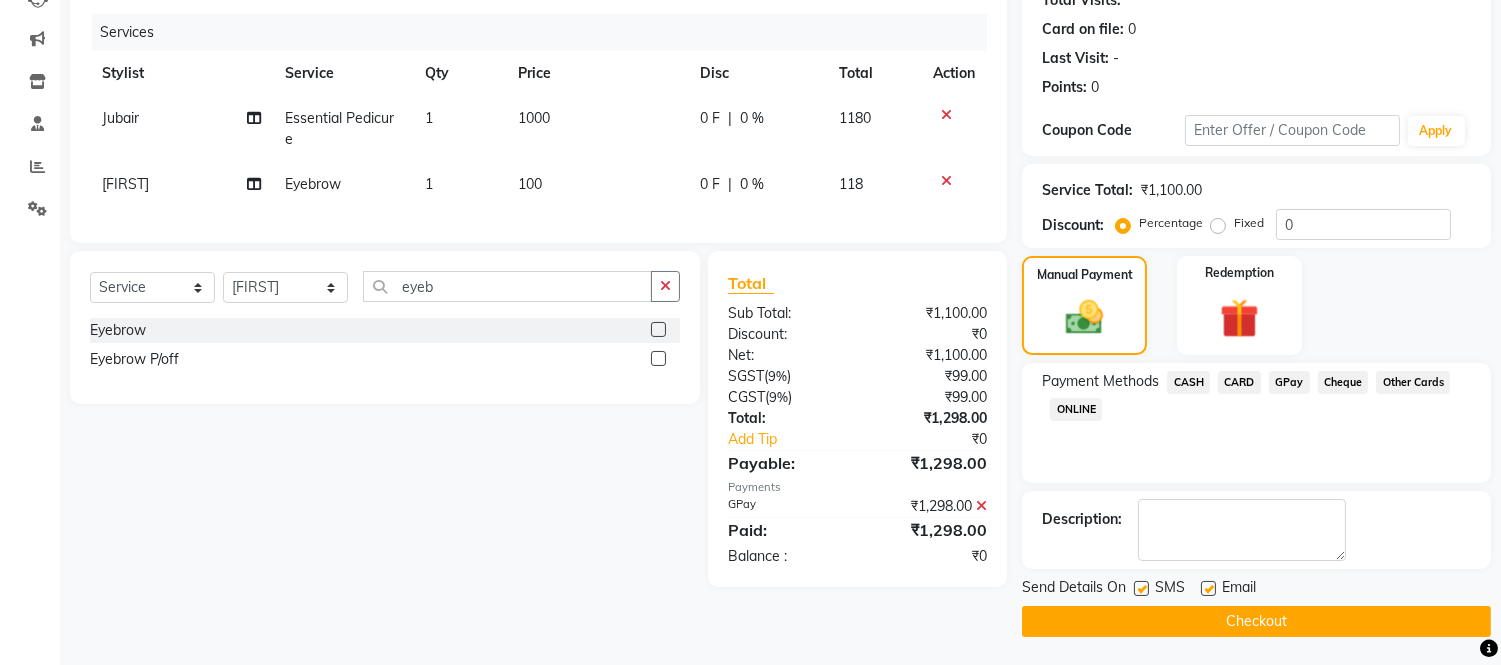 click on "Checkout" 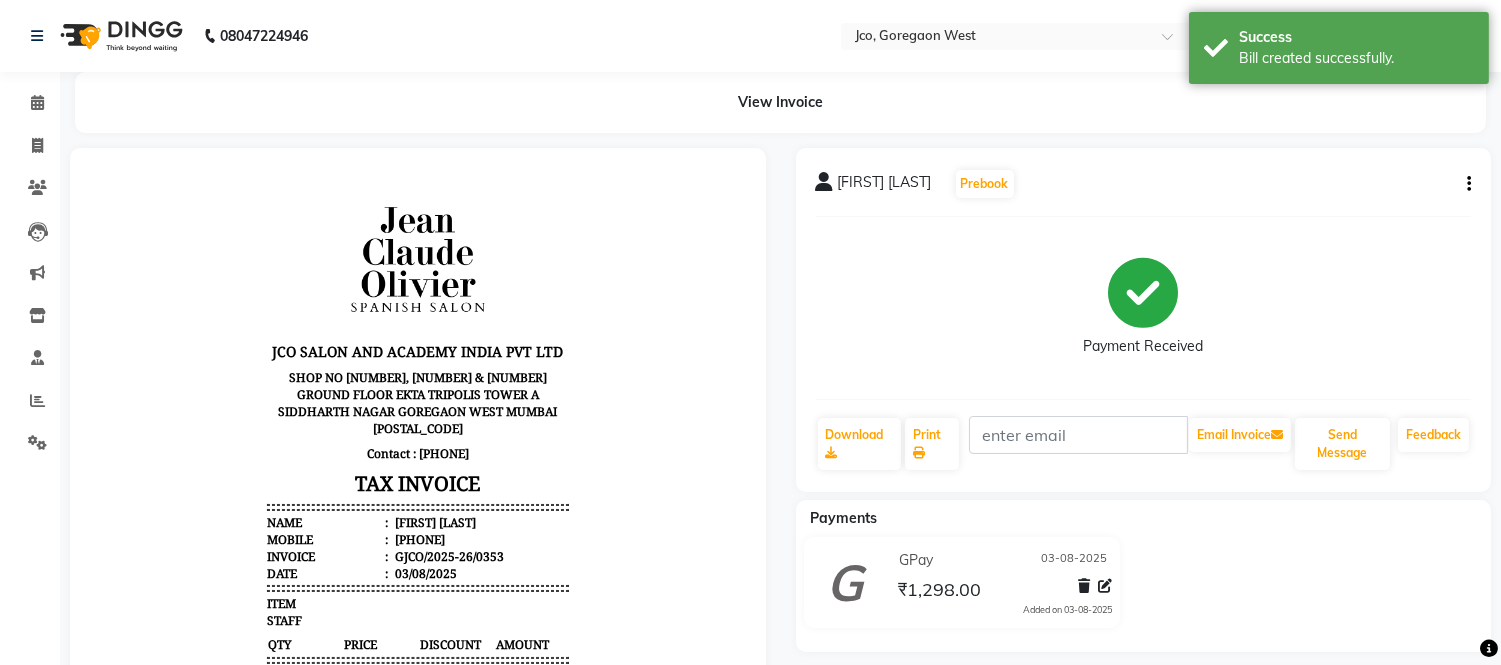 scroll, scrollTop: 0, scrollLeft: 0, axis: both 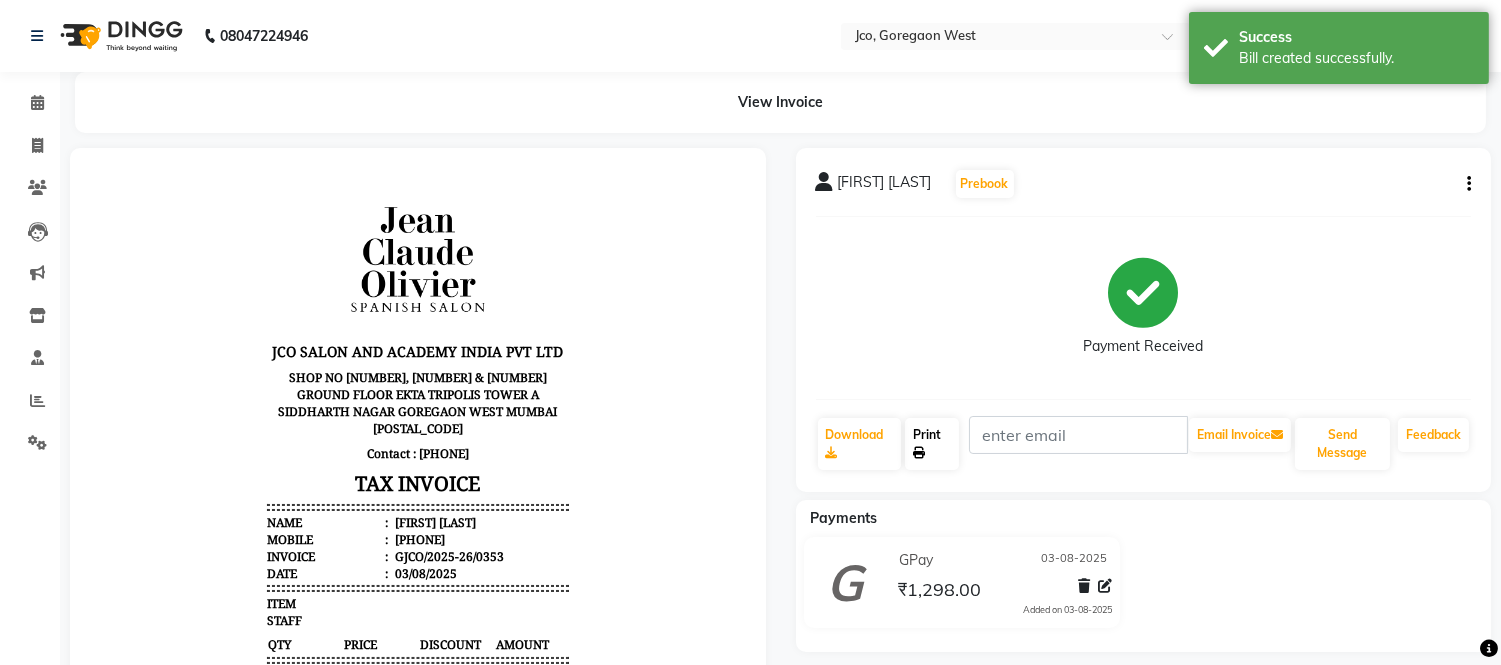 click on "Print" 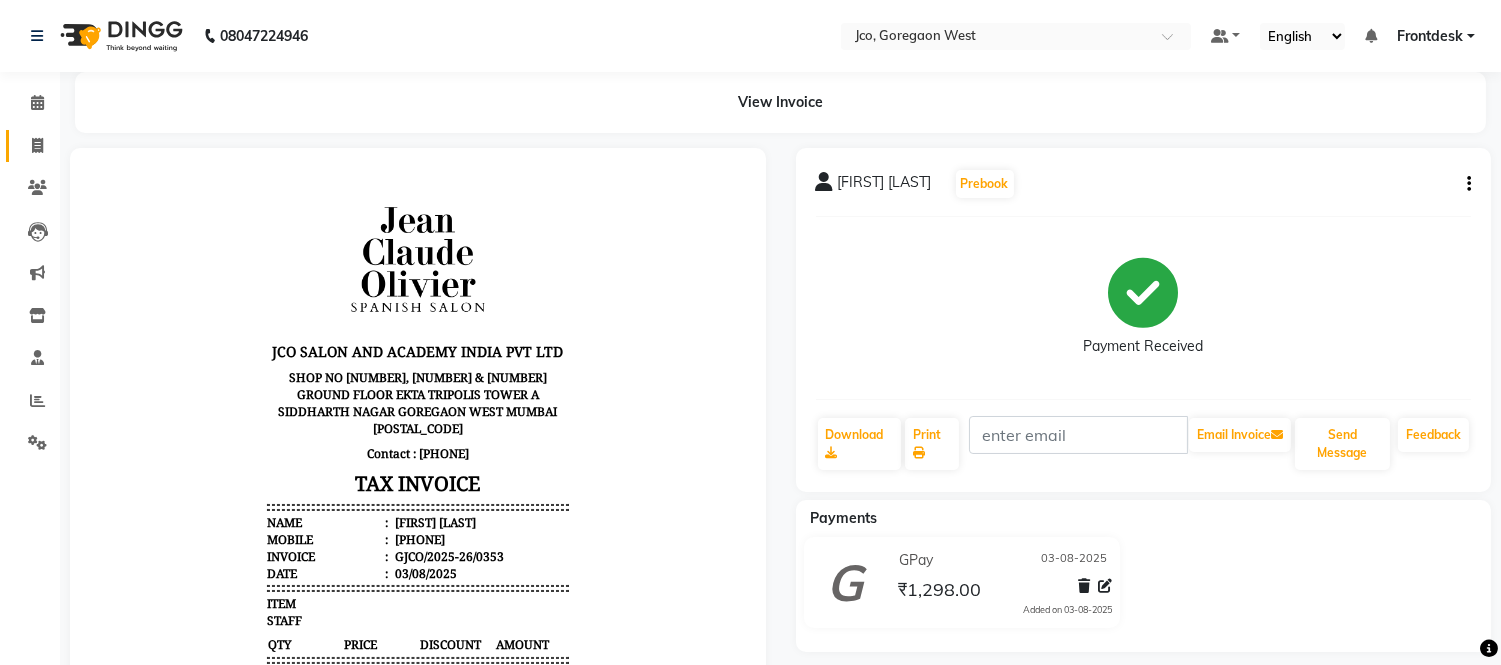 click 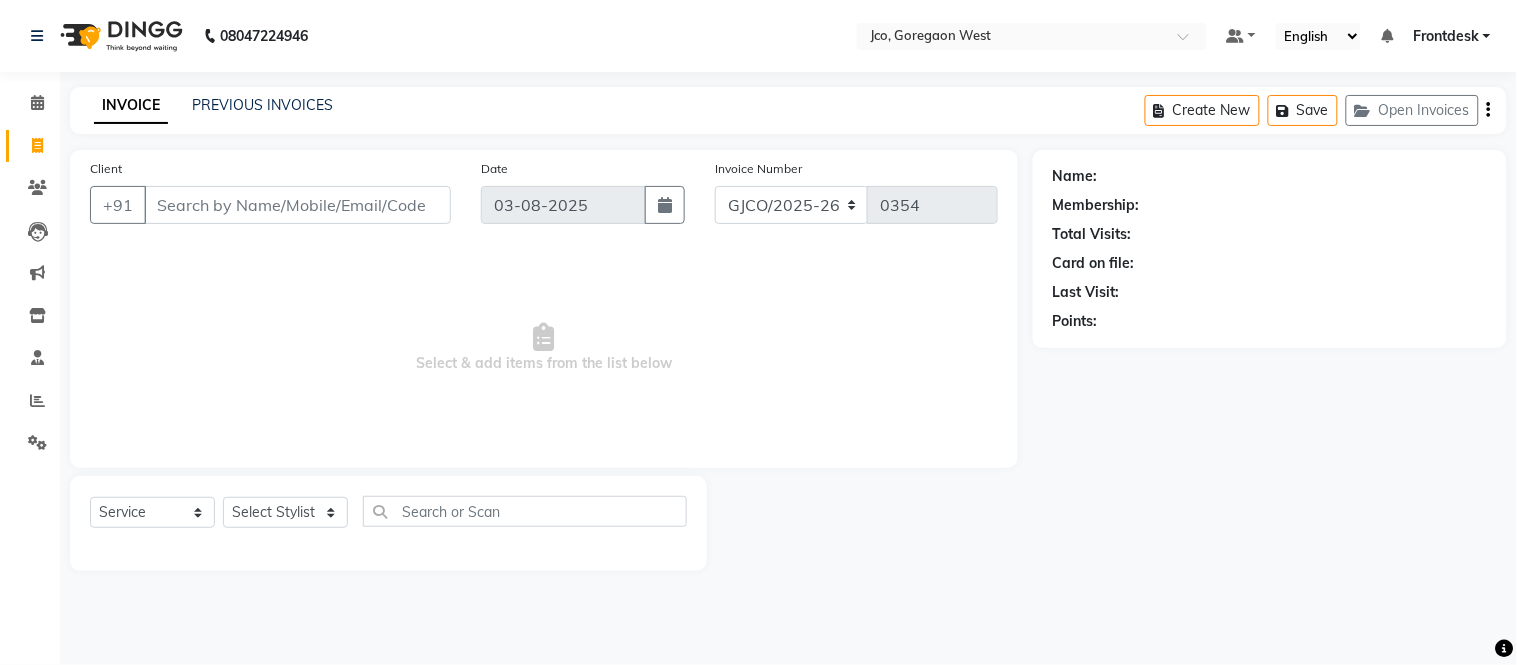 click on "Client" at bounding box center [297, 205] 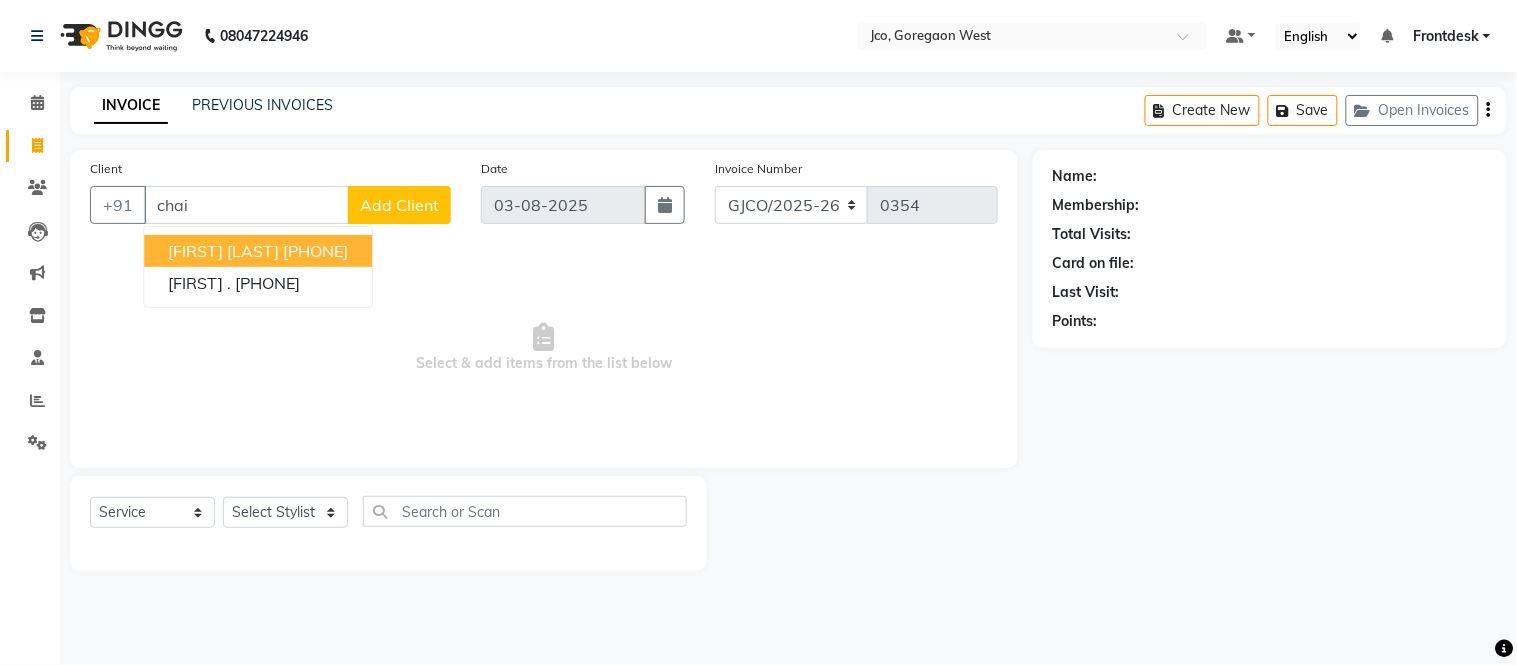 click on "[PHONE]" at bounding box center [315, 251] 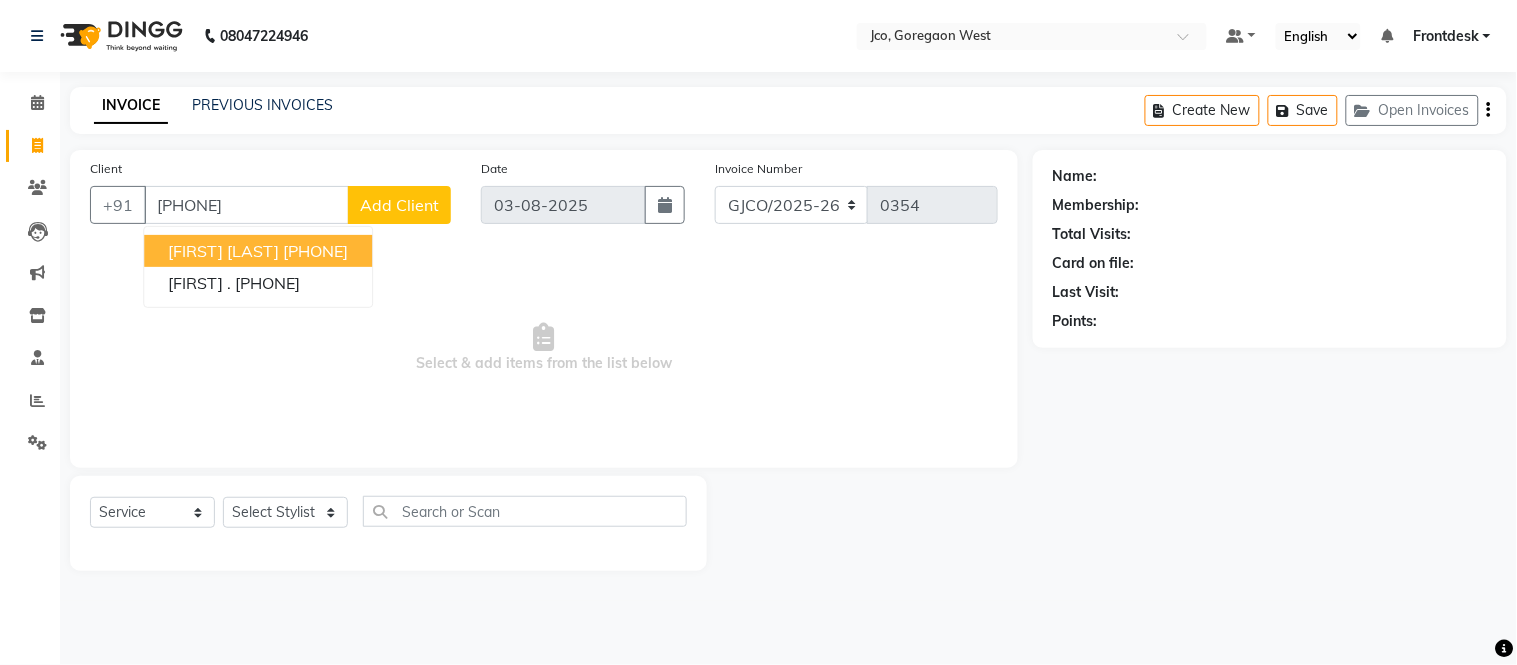 type on "[PHONE]" 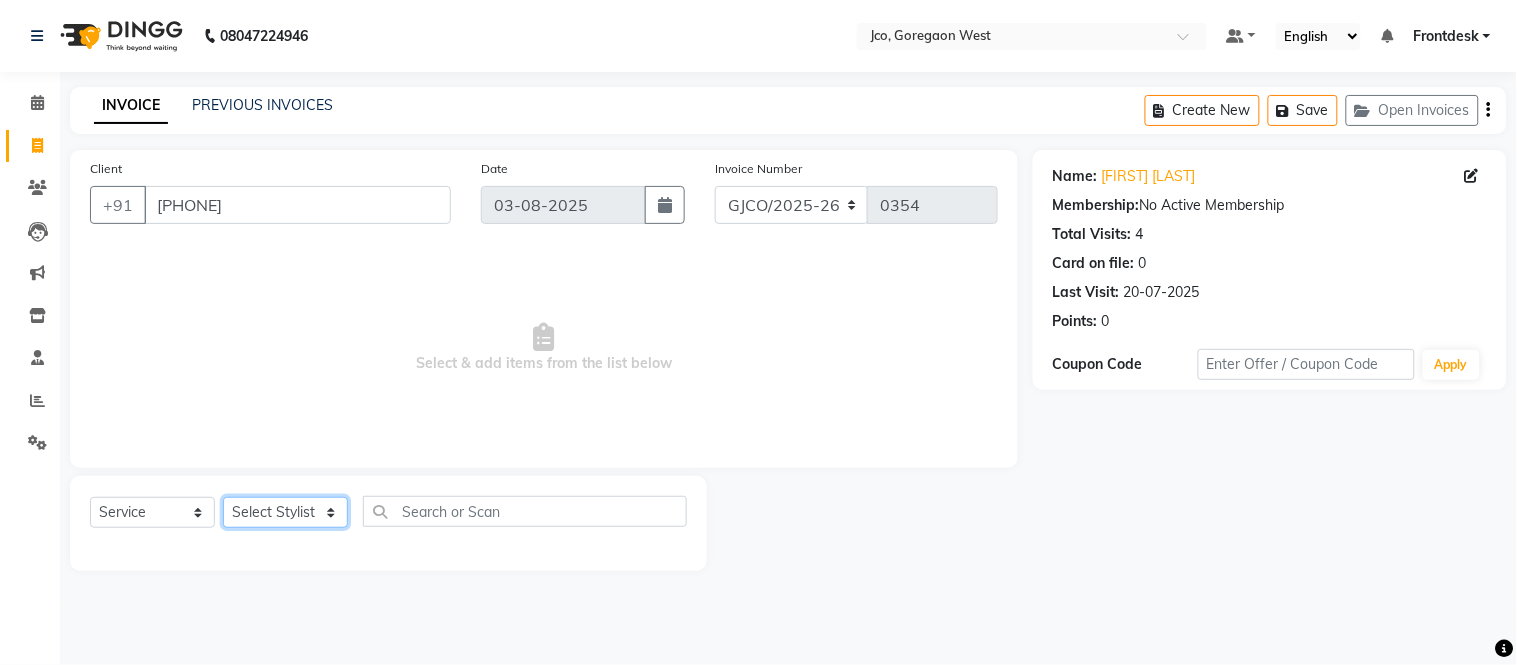 click on "Select Stylist Abdul Abid Afsha Shaikh Ajmal Aphy Araslan Ashfaque Aslam Azhar Frontdesk Gopal Jouyi Jubair Komal Tiwari Moon Lusi Naomi Raaj Raja Rose Ruchita Sunil katkar Sachin Kumar Thakur Sanatan sanjay Shavez Shilpa Shimrei Somya Thotsem as Tulika Wasim salmani Zing Kumwon Shatsang H/C Art Director Female x H/C Art Director Male H/C Art Director Female H/C Stlye Director male H/C Stlye Director female H/C Senior Stylist Female H/C Senior Stylist male H/C Stylist Male H/C Stylist Female H/C Child M- below 12 H/C Child F - below 12 H/C - Fringes/Locks PQ Hair Wash Male +Styling Wash & Blow Dry short Wash & Blow Dry medium Wash & Blow Dry long Wash & Paddle Dry Wash & Blast Dry Shampoo & conditioner Add on Mask/ Deep Conditioning Extension Wash (onwards) Blow Dry Hair Ironing Short Hair Tong (Onwards) Hair do (Onwards) Crimping /Braiding(Onwards) Up Style (Onwards) Hair Braid ( onwards) 1" 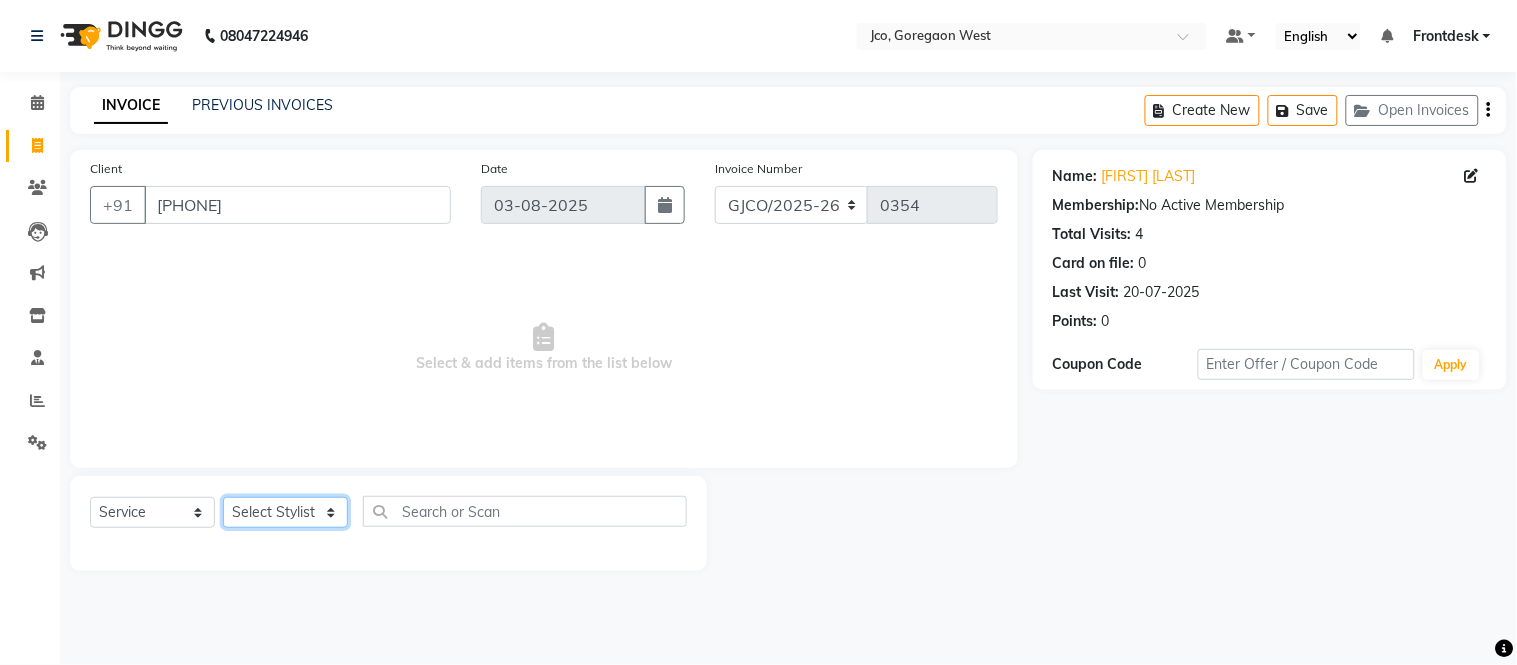 select on "68597" 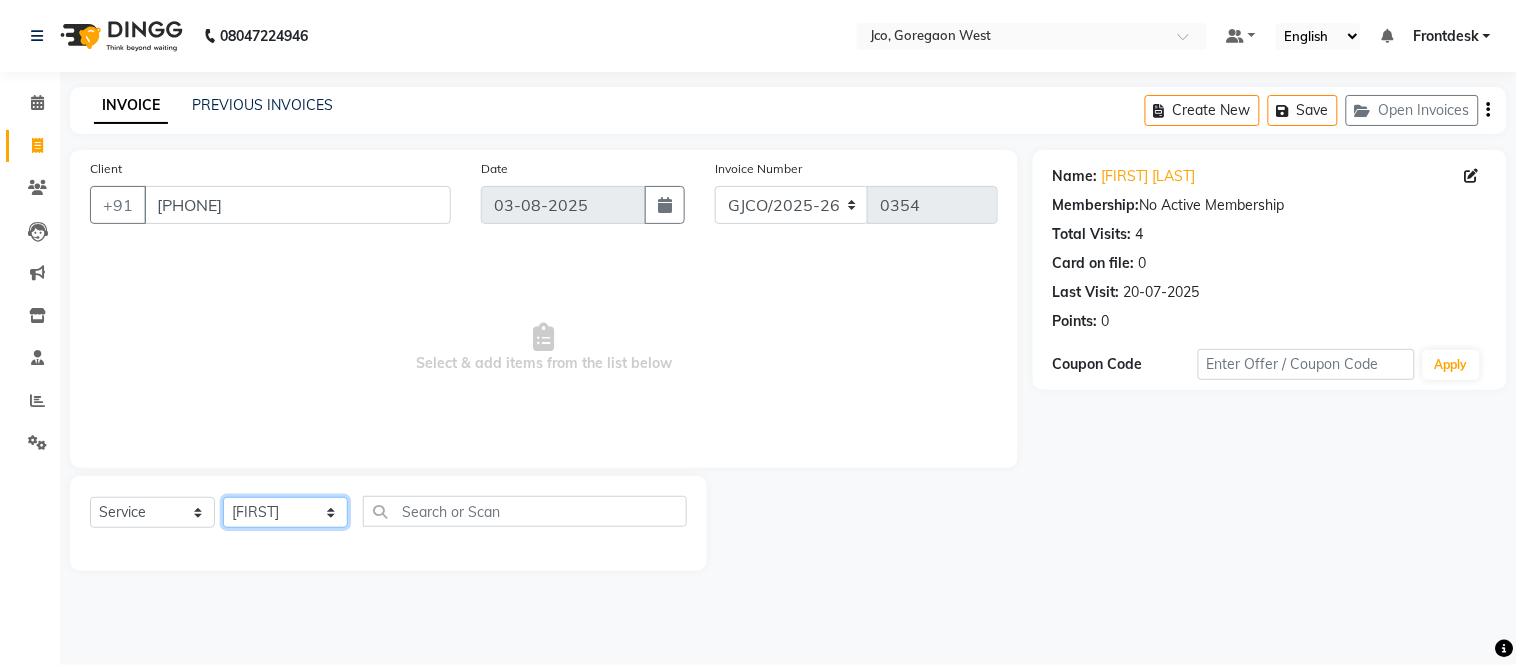click on "Select Stylist Abdul Abid Afsha Shaikh Ajmal Aphy Araslan Ashfaque Aslam Azhar Frontdesk Gopal Jouyi Jubair Komal Tiwari Moon Lusi Naomi Raaj Raja Rose Ruchita Sunil katkar Sachin Kumar Thakur Sanatan sanjay Shavez Shilpa Shimrei Somya Thotsem as Tulika Wasim salmani Zing Kumwon Shatsang H/C Art Director Female x H/C Art Director Male H/C Art Director Female H/C Stlye Director male H/C Stlye Director female H/C Senior Stylist Female H/C Senior Stylist male H/C Stylist Male H/C Stylist Female H/C Child M- below 12 H/C Child F - below 12 H/C - Fringes/Locks PQ Hair Wash Male +Styling Wash & Blow Dry short Wash & Blow Dry medium Wash & Blow Dry long Wash & Paddle Dry Wash & Blast Dry Shampoo & conditioner Add on Mask/ Deep Conditioning Extension Wash (onwards) Blow Dry Hair Ironing Short Hair Tong (Onwards) Hair do (Onwards) Crimping /Braiding(Onwards) Up Style (Onwards) Hair Braid ( onwards) 1" 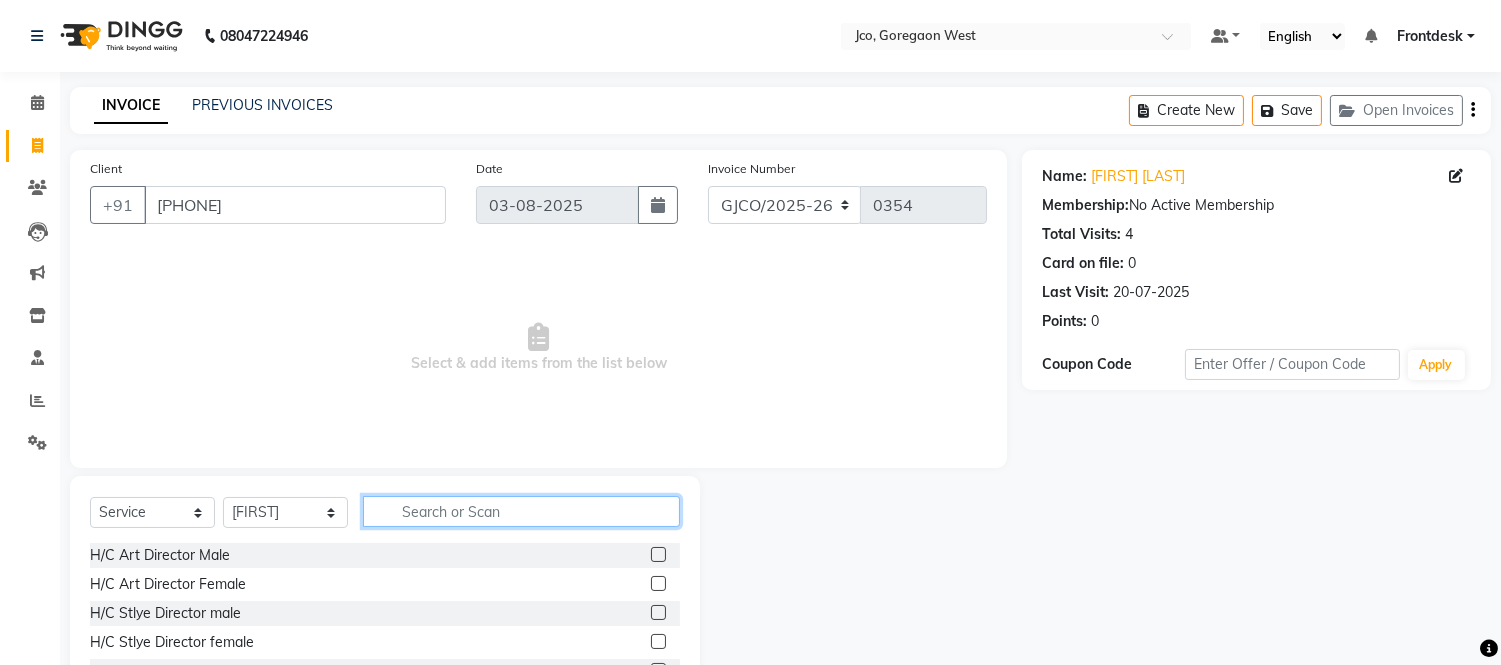 click 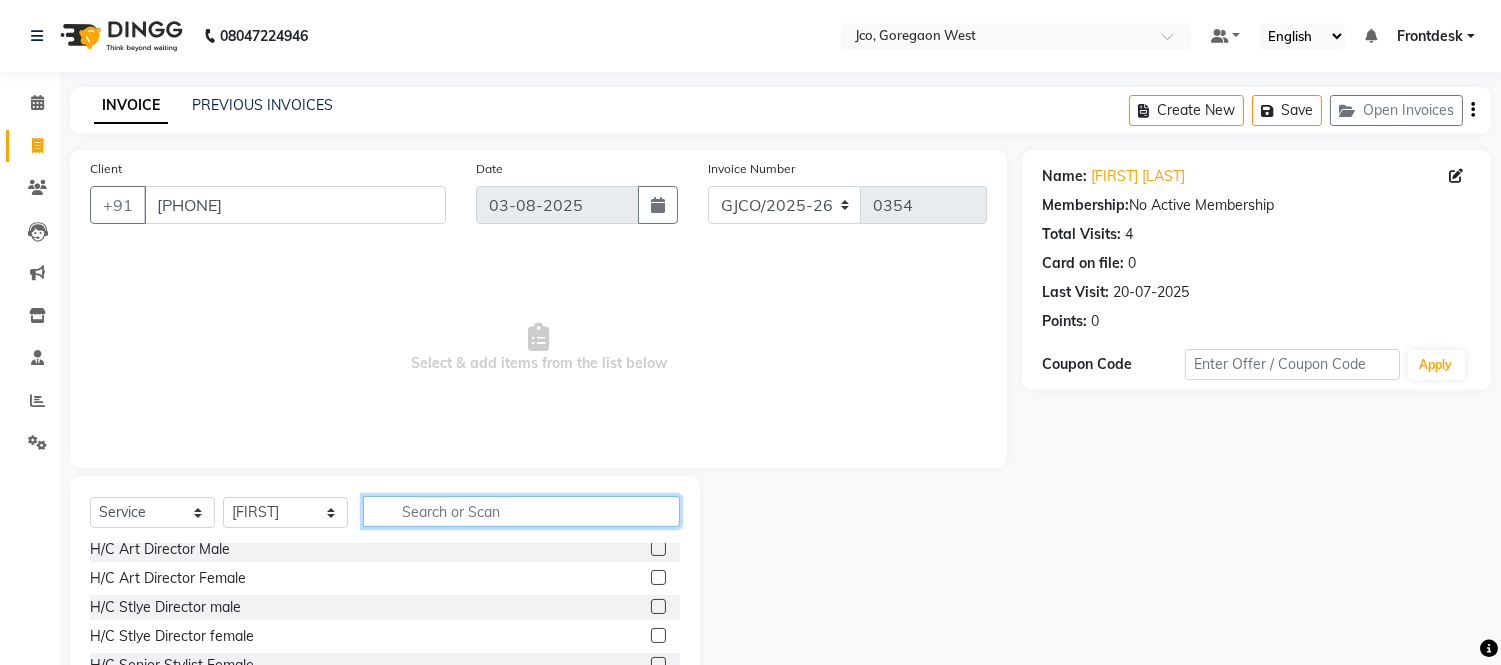 scroll, scrollTop: 5, scrollLeft: 0, axis: vertical 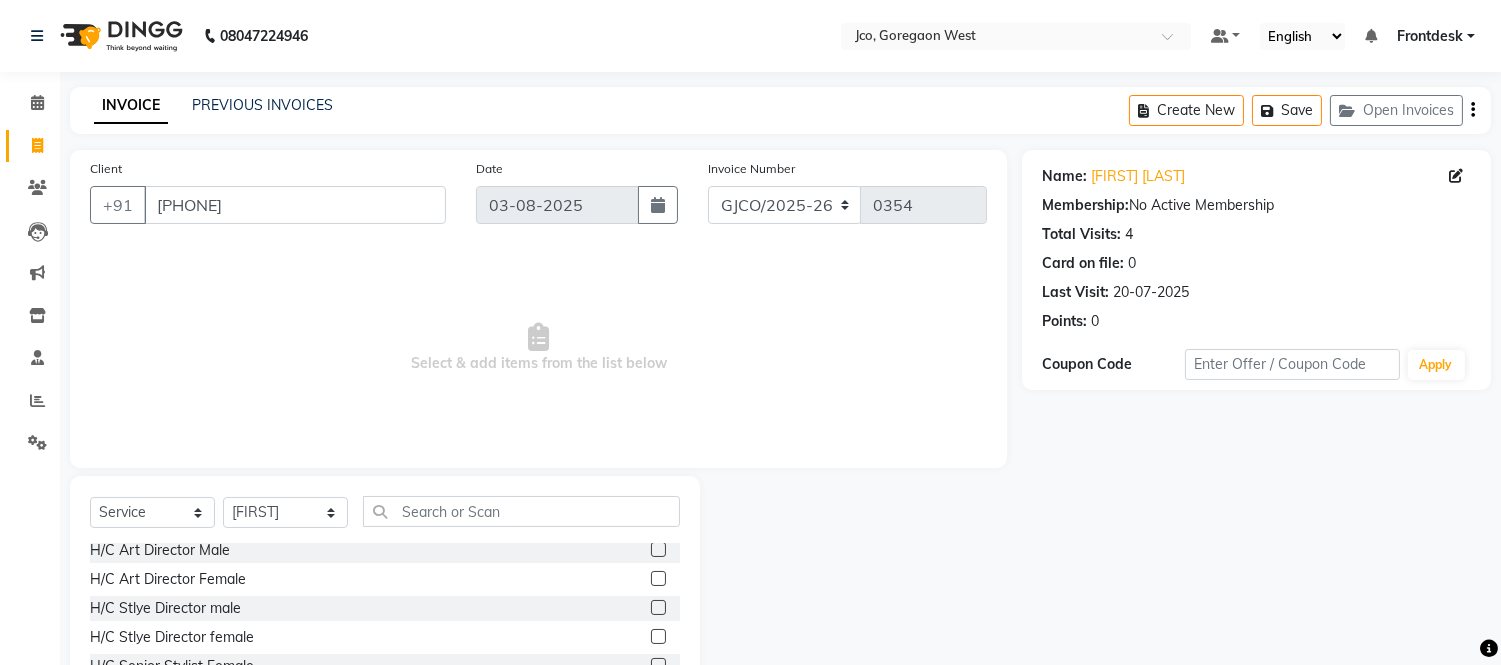 click 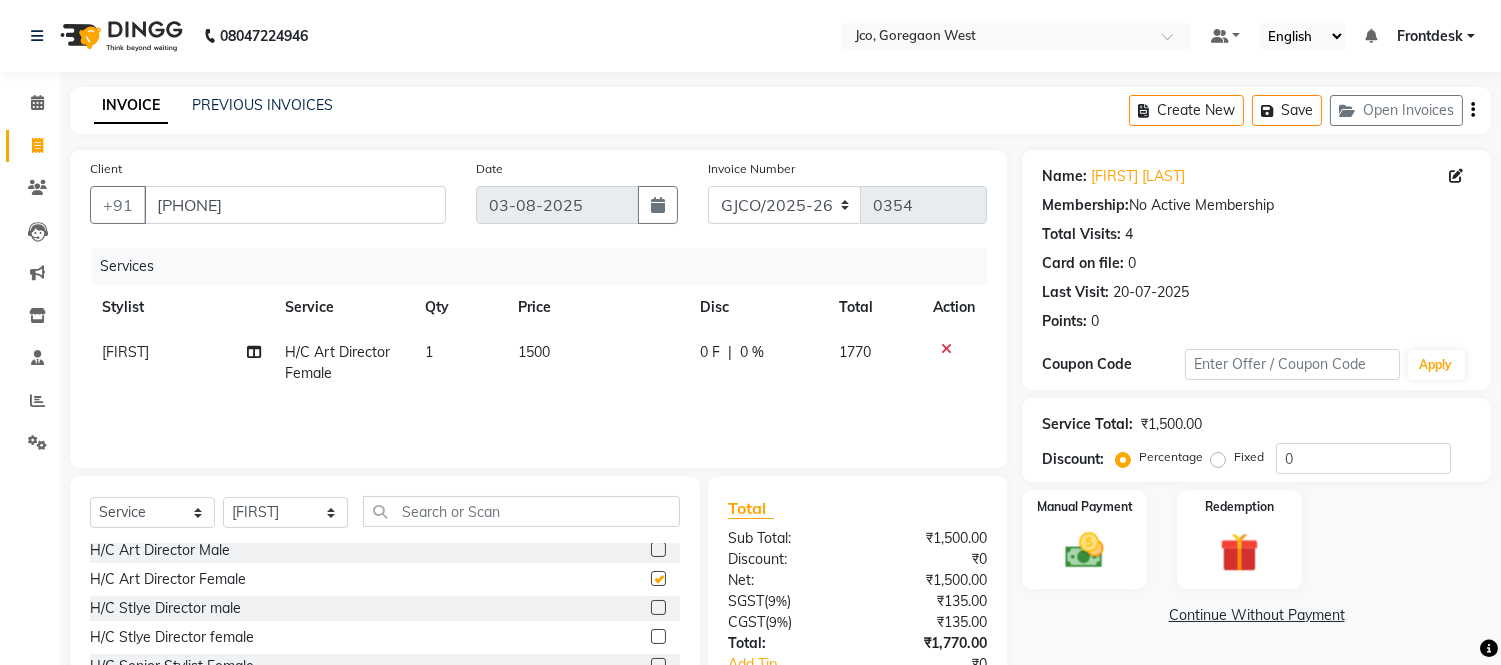 checkbox on "false" 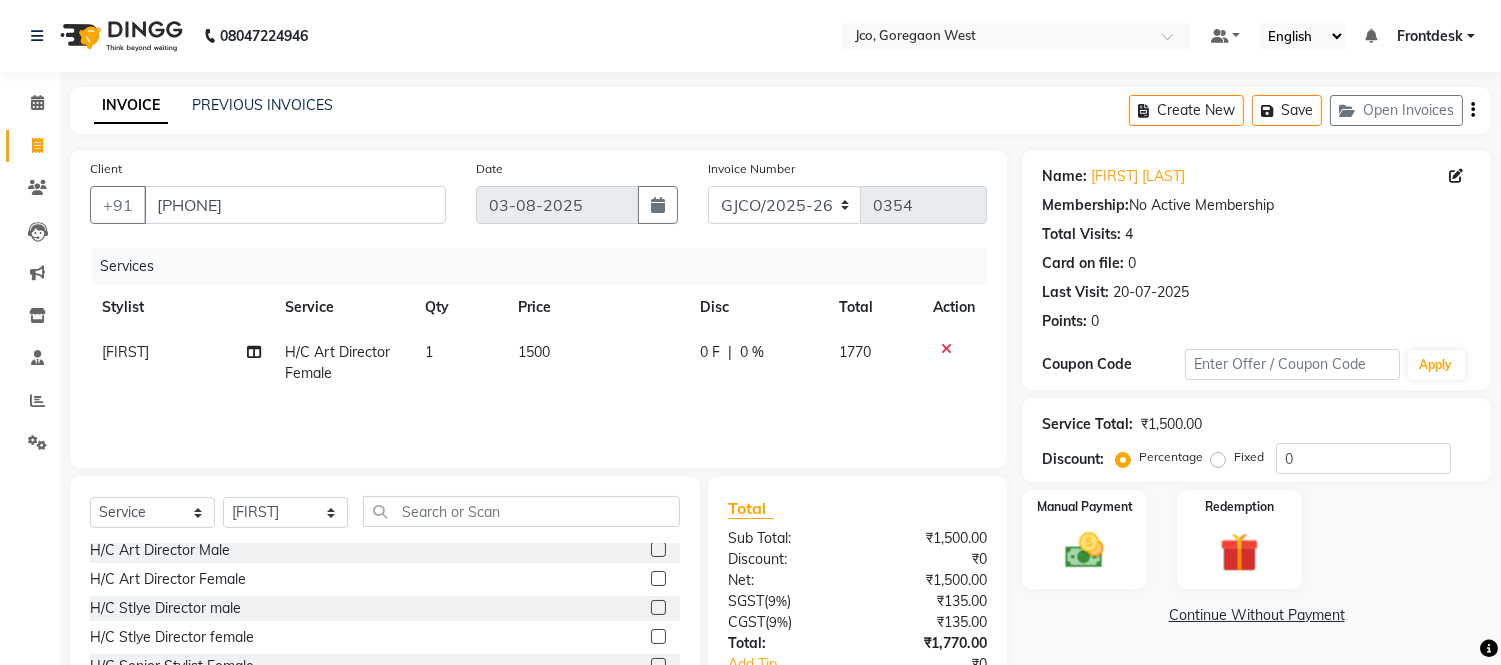 click on "1500" 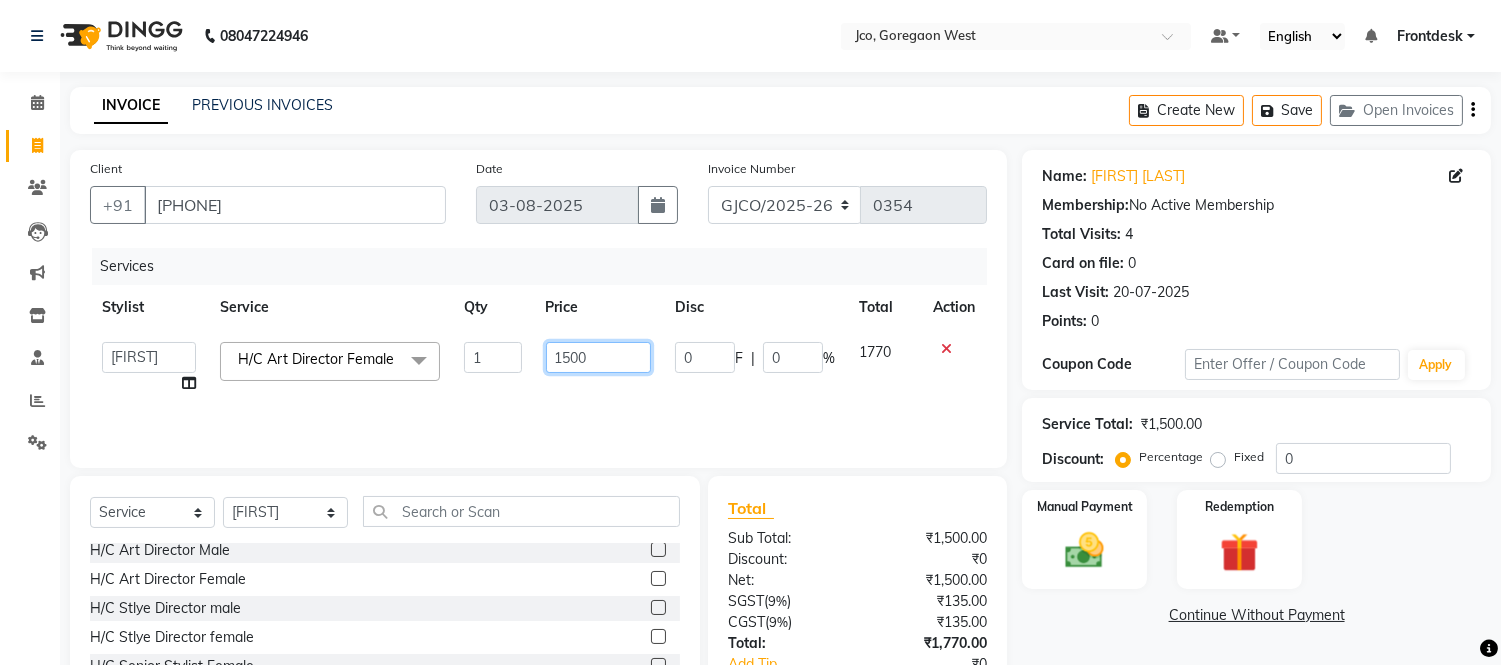 click on "1500" 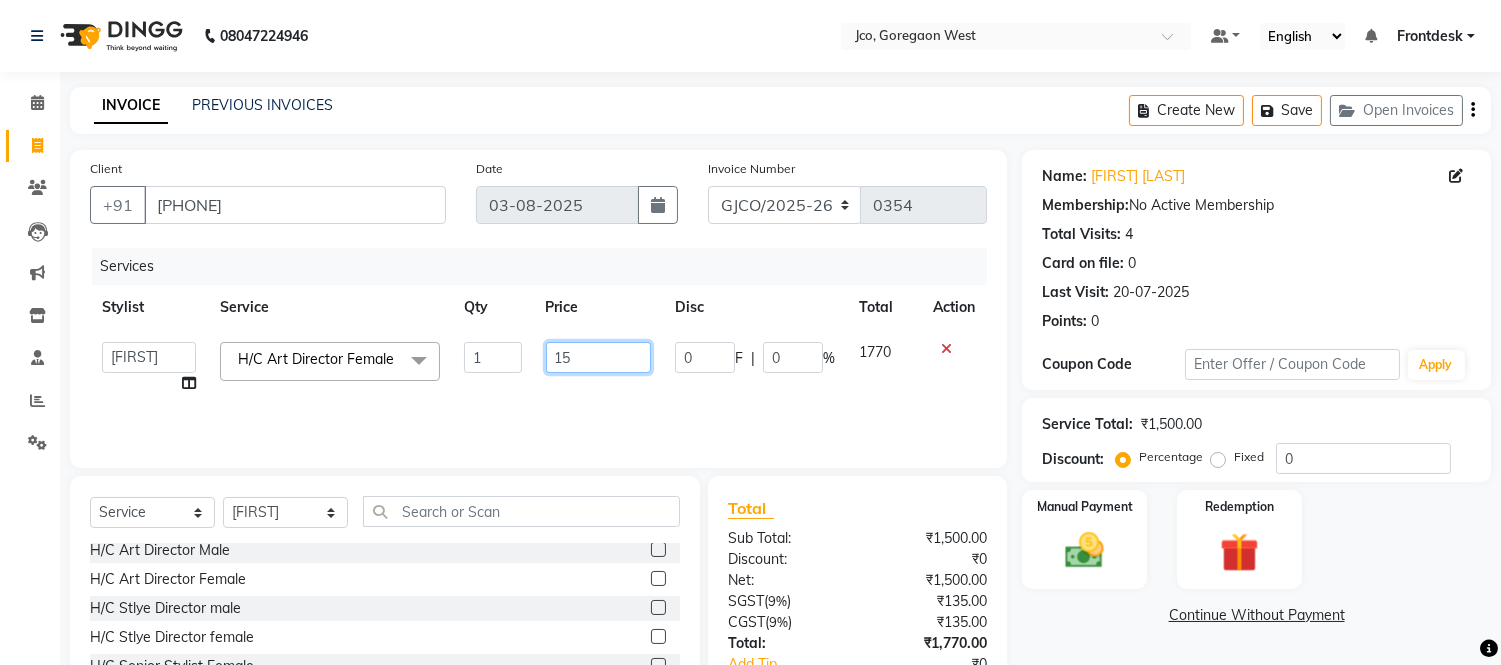 type on "1" 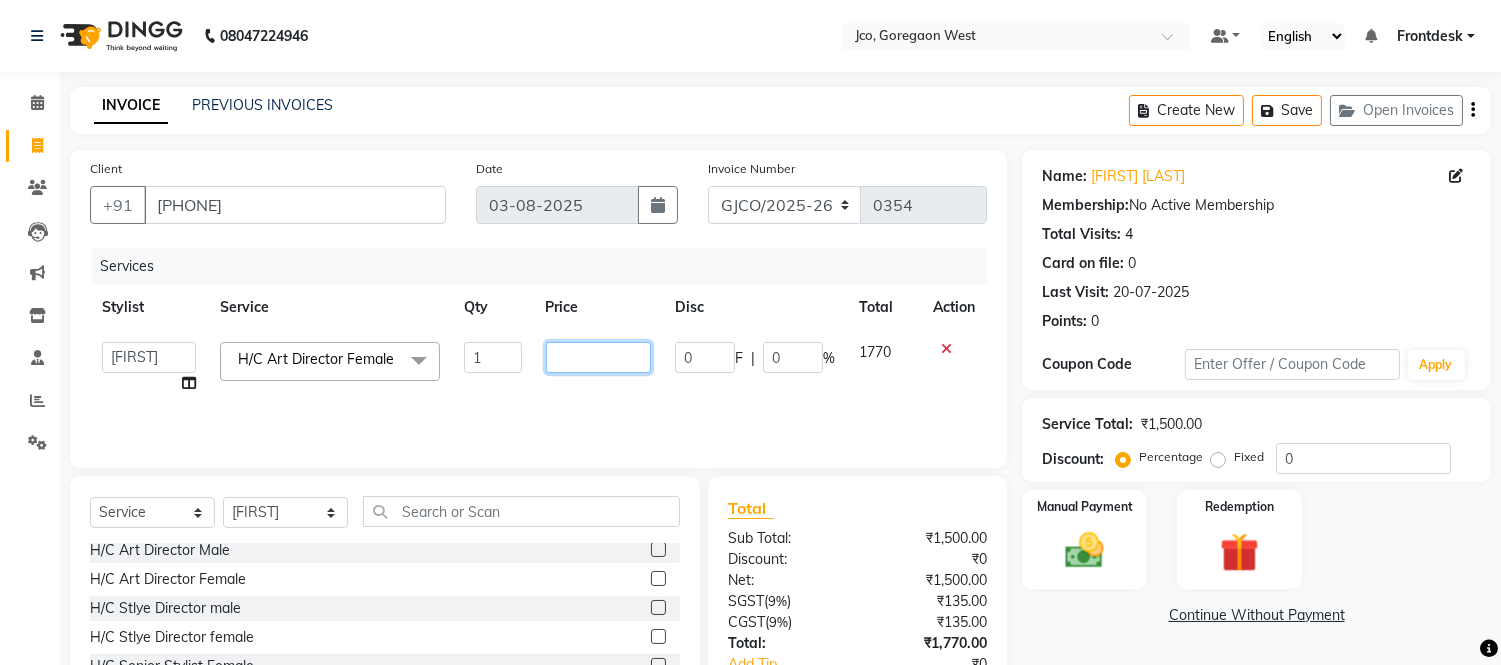 type on "3" 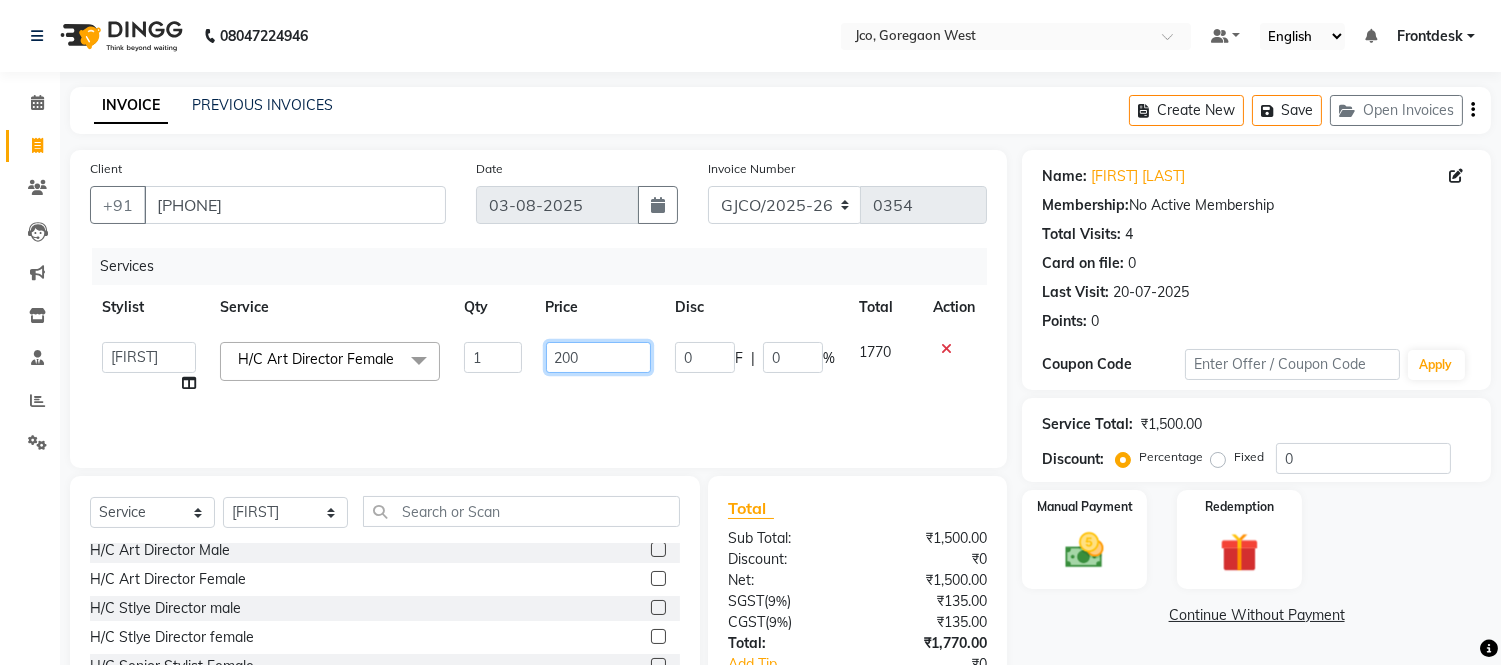type on "2000" 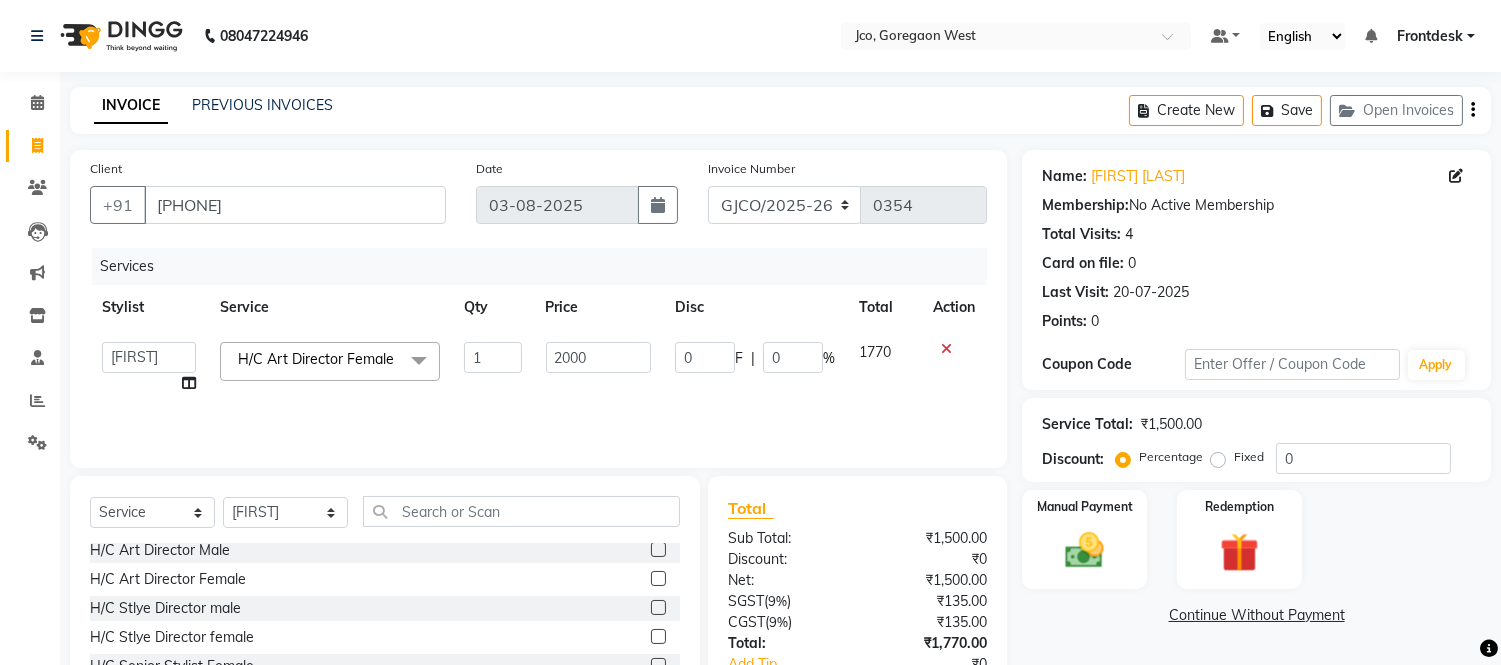 click on "Services Stylist Service Qty Price Disc Total Action Abdul Abid Afsha Shaikh Ajmal Aphy Araslan Ashfaque Aslam Azhar Frontdesk Gopal Jouyi Jubair Komal Tiwari Moon Lusi Naomi Raaj Raja Rose Ruchita Sunil katkar Sachin Kumar Thakur Sanatan sanjay Shavez Shilpa Shimrei Somya Thotsem as Tulika Wasim salmani Zing Kumwon Shatsang H/C Art Director Female x H/C Art Director Male H/C Art Director Female H/C Stlye Director male H/C Stlye Director female H/C Senior Stylist Female H/C Senior Stylist male H/C Stylist Male H/C Stylist Female H/C Child M- below 12 H/C Child F - below 12 H/C - Fringes/Locks PQ Hair Wash Male +Styling Wash & Blow Dry short Wash & Blow Dry medium Wash & Blow Dry long Wash & Paddle Dry Wash & Blast Dry Shampoo & conditioner Add on Mask/ Deep Conditioning Extension Wash (onwards) Blow Dry Hair Ironing Short Hair Tong (Onwards) Hair do (Onwards) Crimping /Braiding(Onwards) Up Style (Onwards) Hair Braid ( onwards) 1" 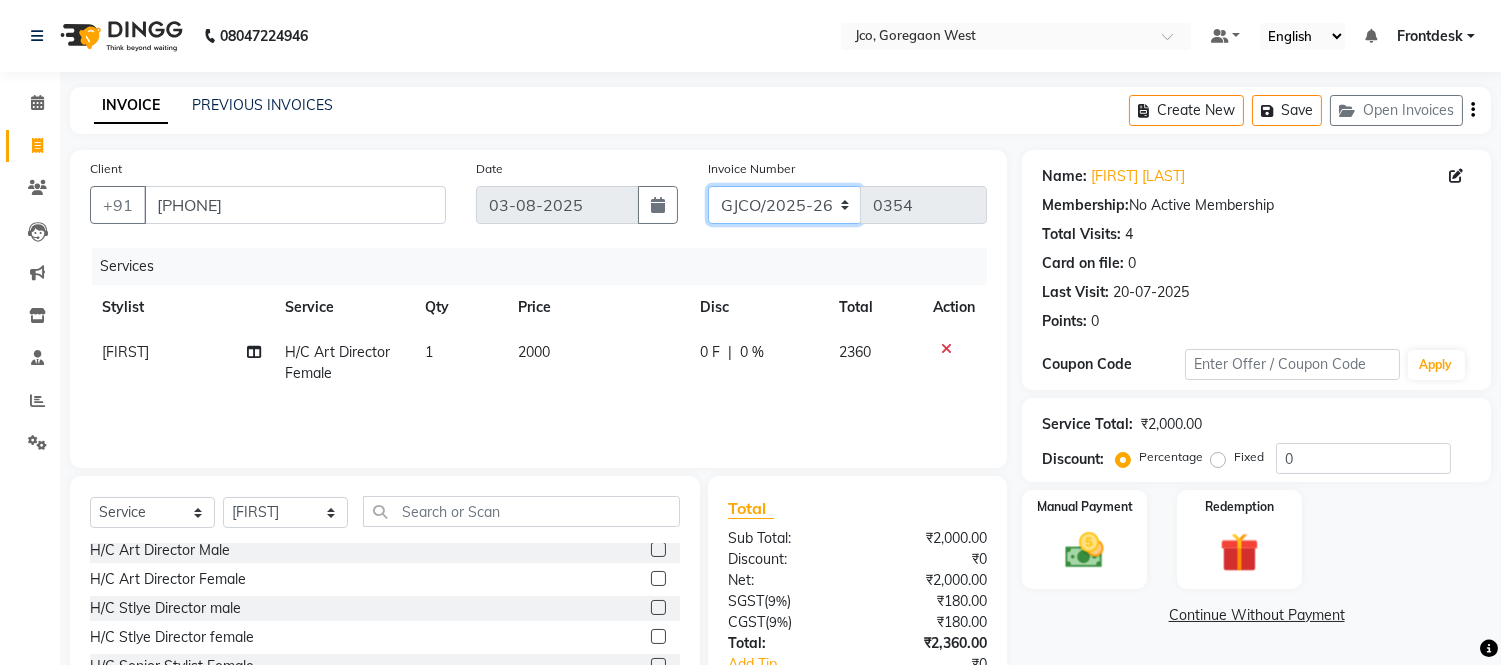 click on "GJCO/2025-26 SCG/2025-26 Gpre/2025-26" 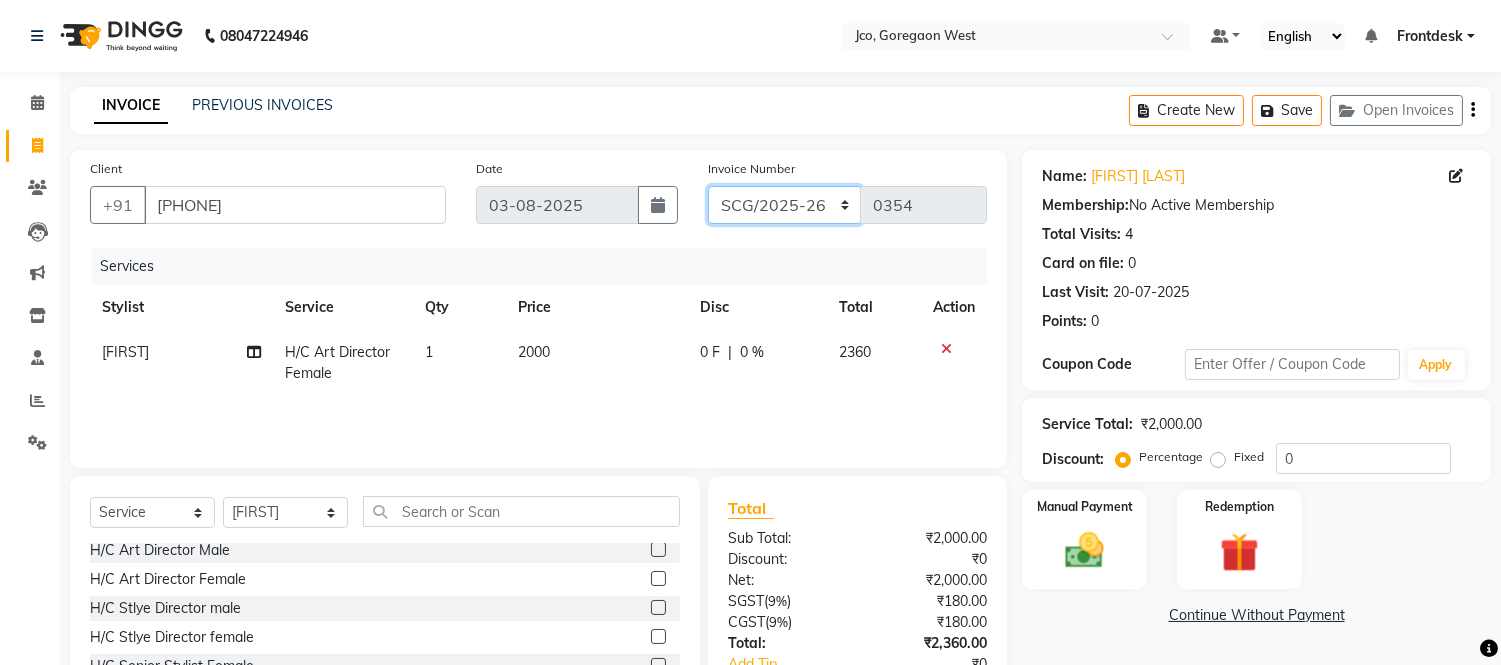 click on "GJCO/2025-26 SCG/2025-26 Gpre/2025-26" 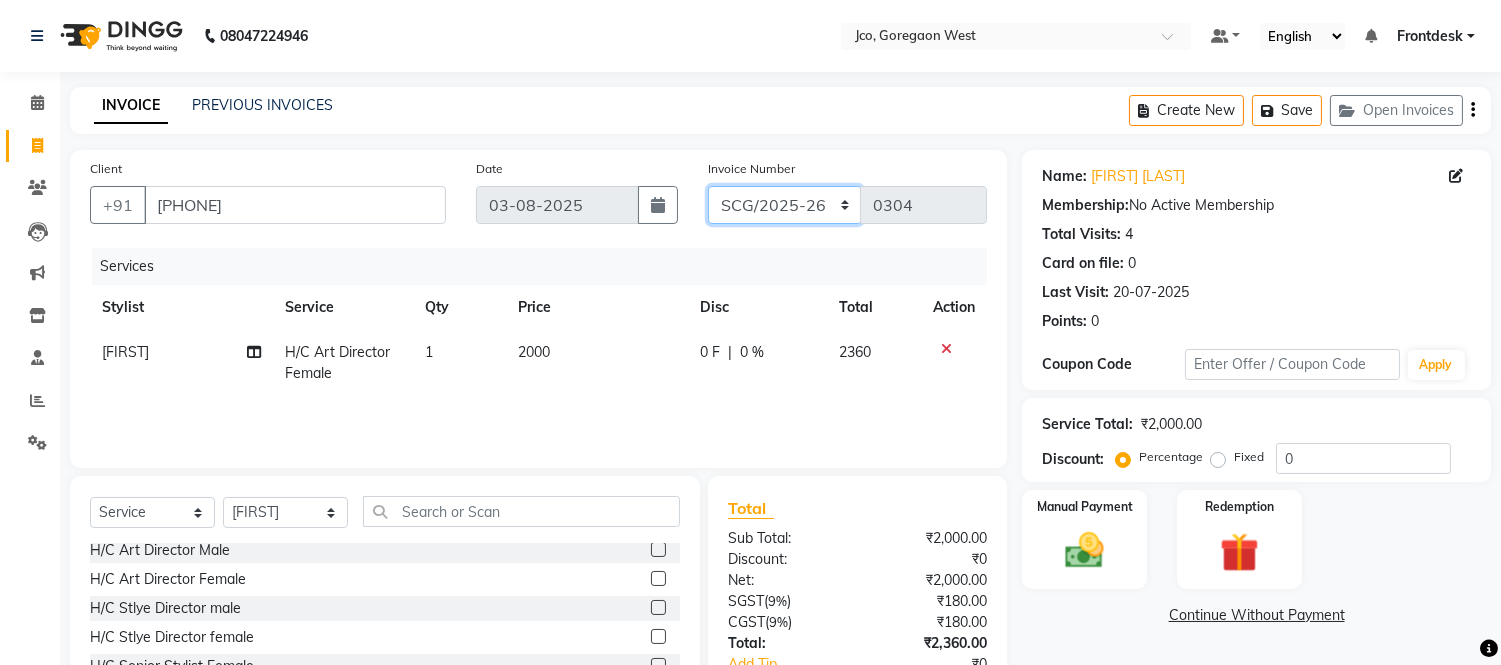 scroll, scrollTop: 135, scrollLeft: 0, axis: vertical 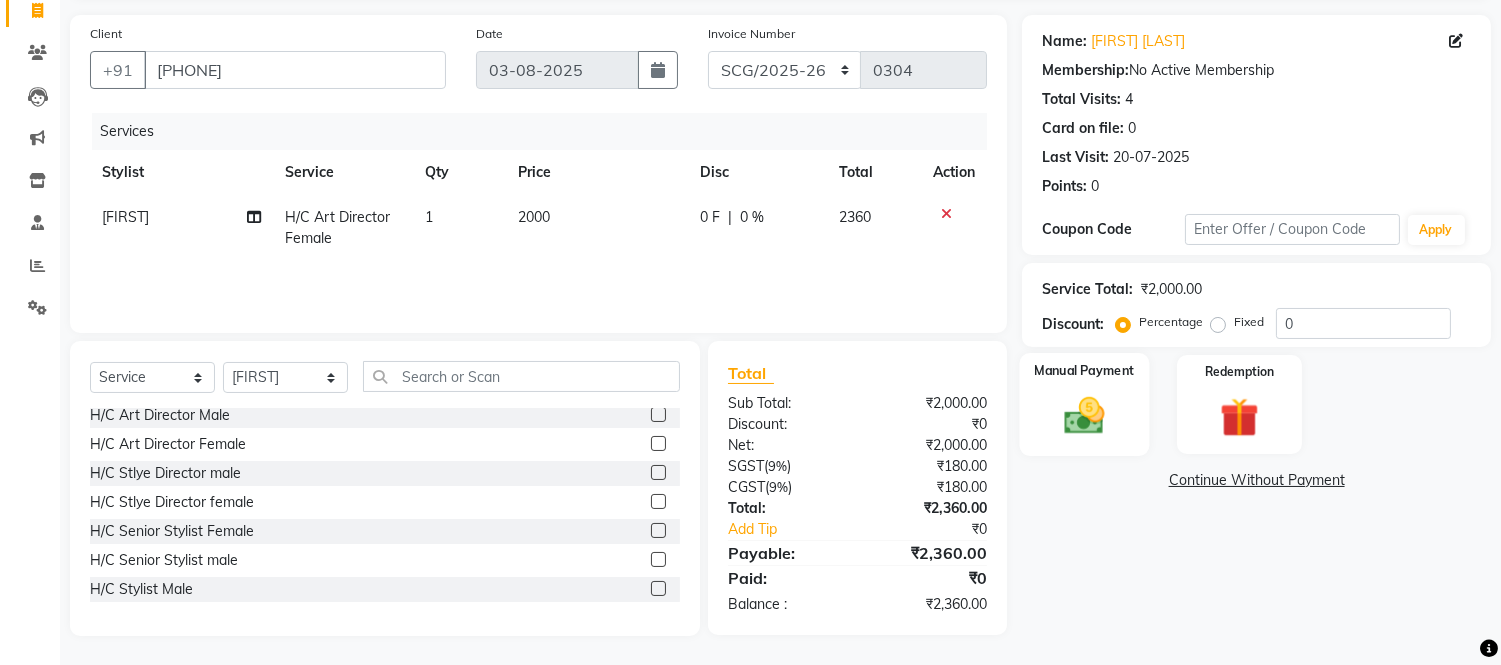 click 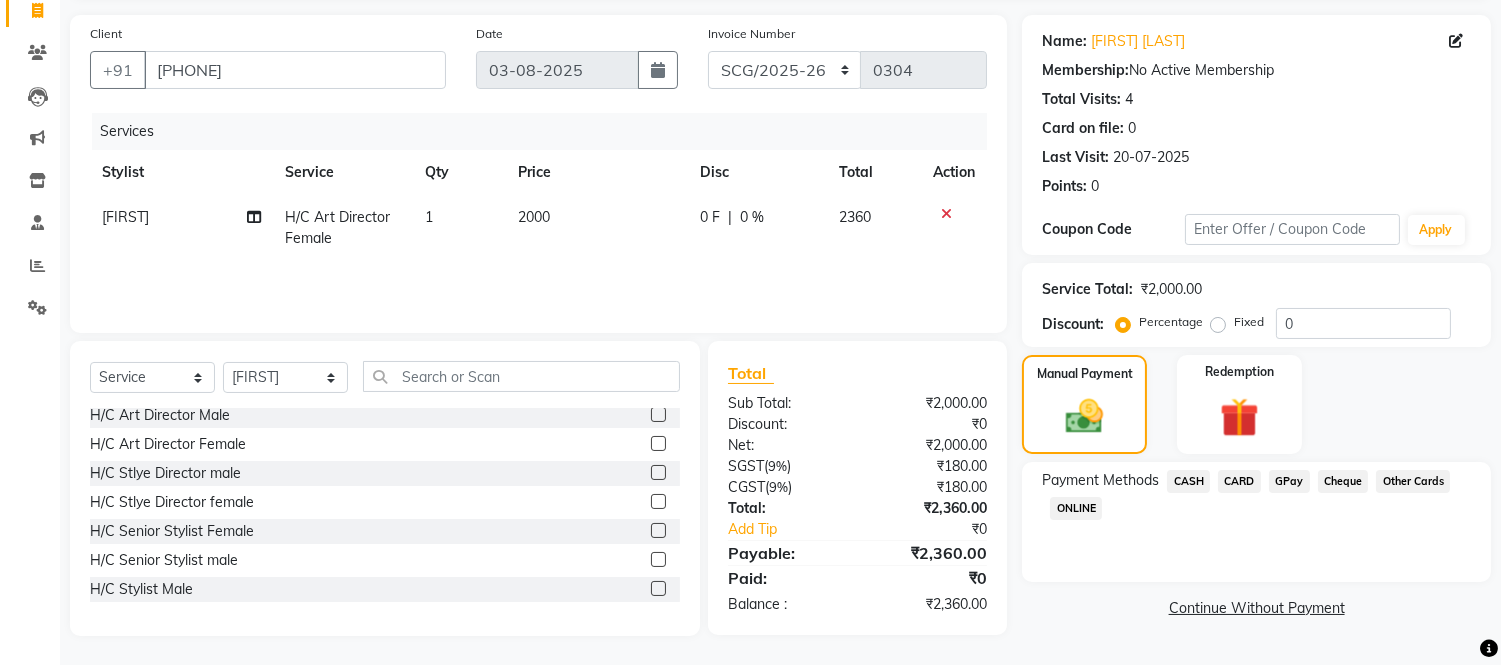 click on "CASH" 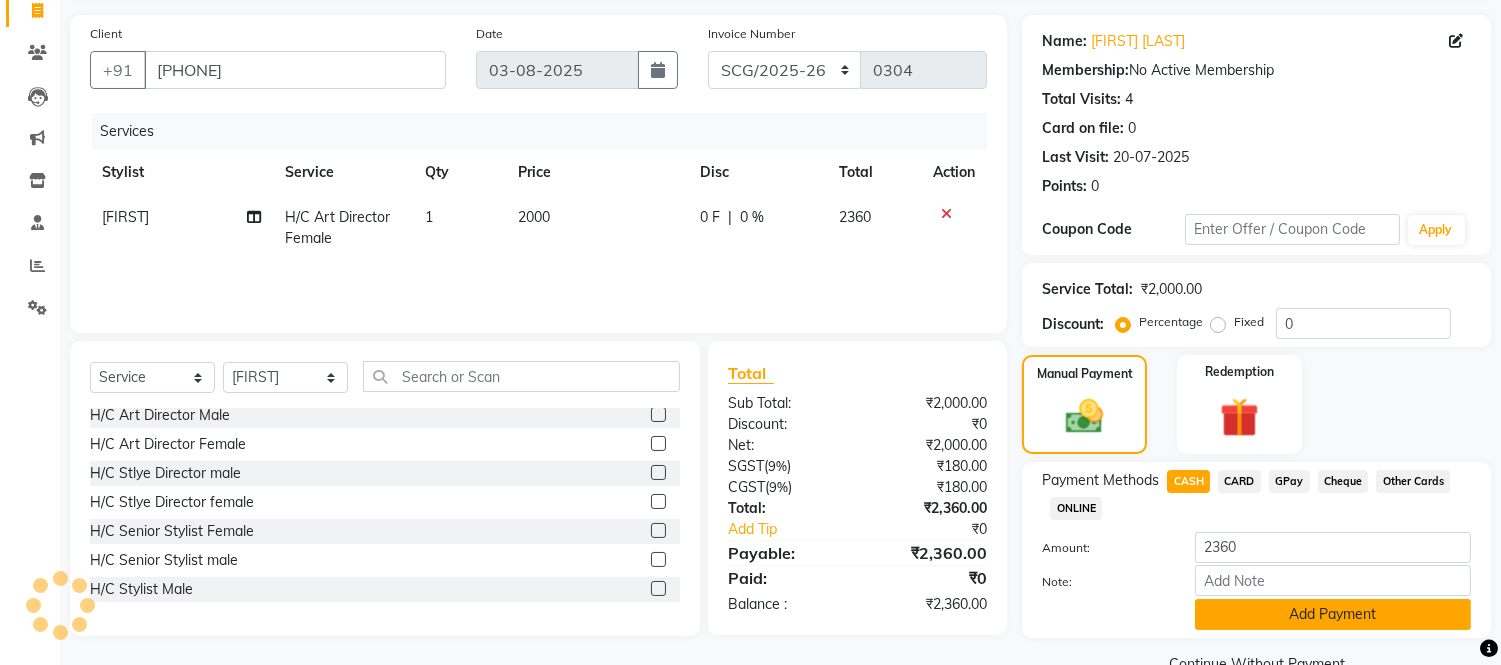 click on "Add Payment" 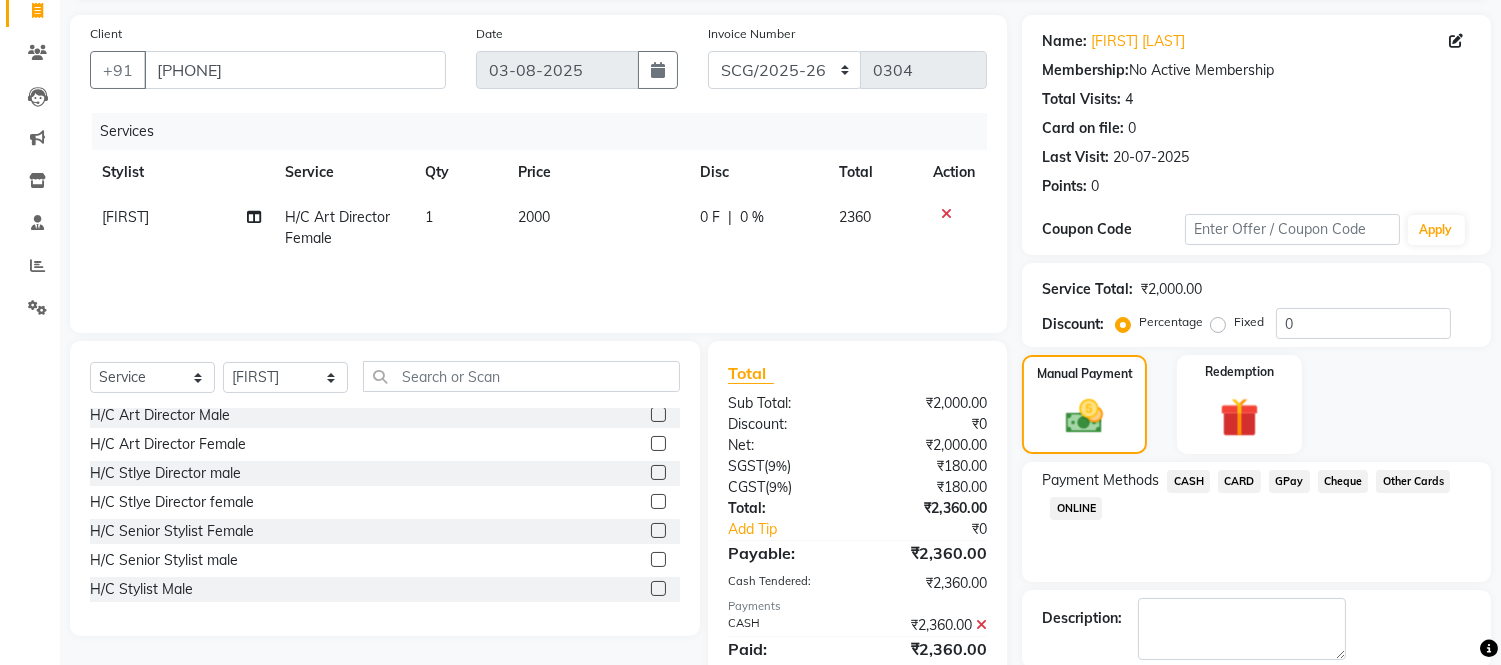 scroll, scrollTop: 234, scrollLeft: 0, axis: vertical 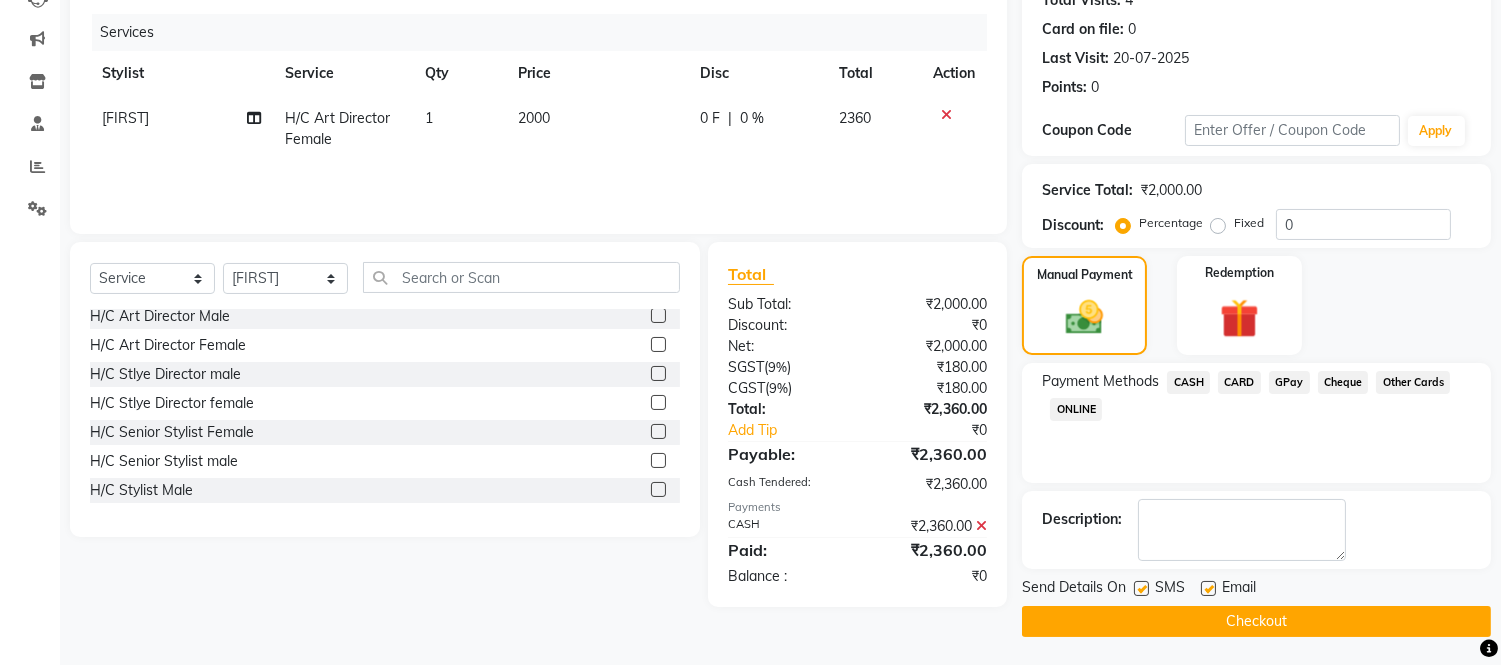 click on "Checkout" 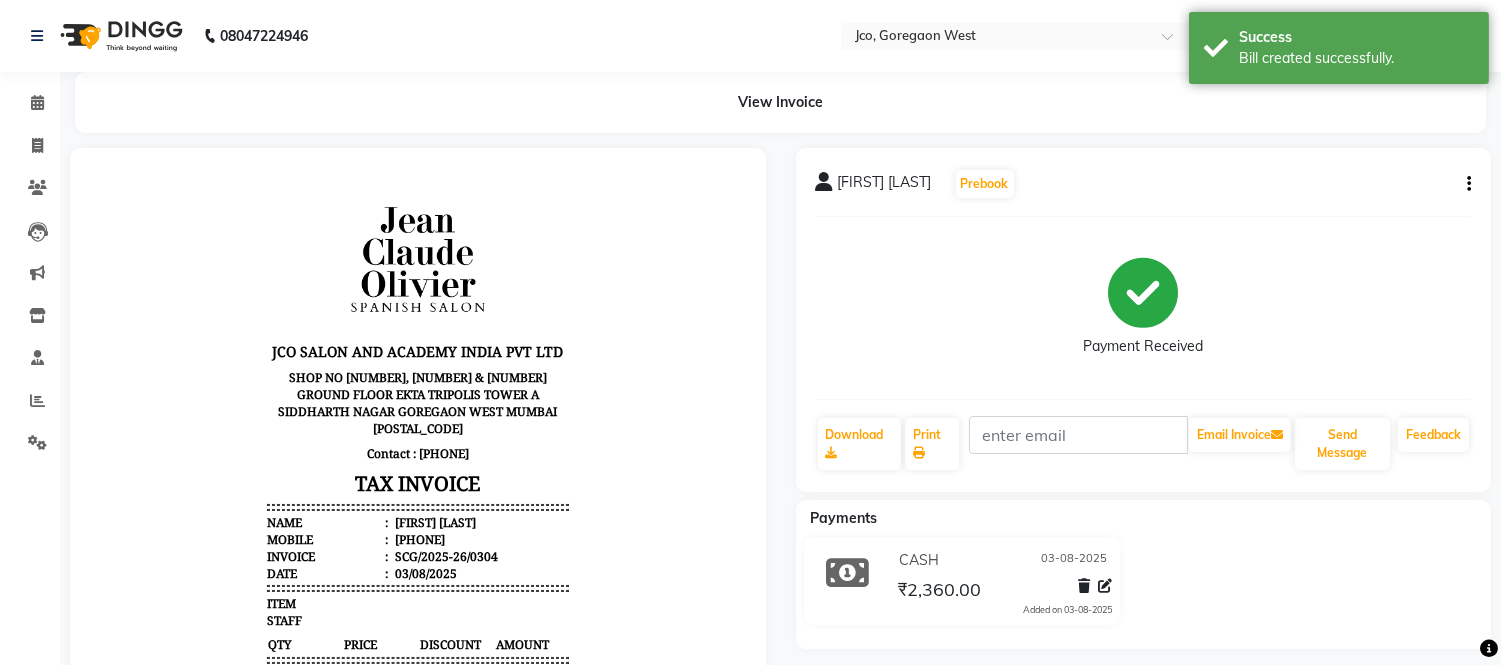 scroll, scrollTop: 0, scrollLeft: 0, axis: both 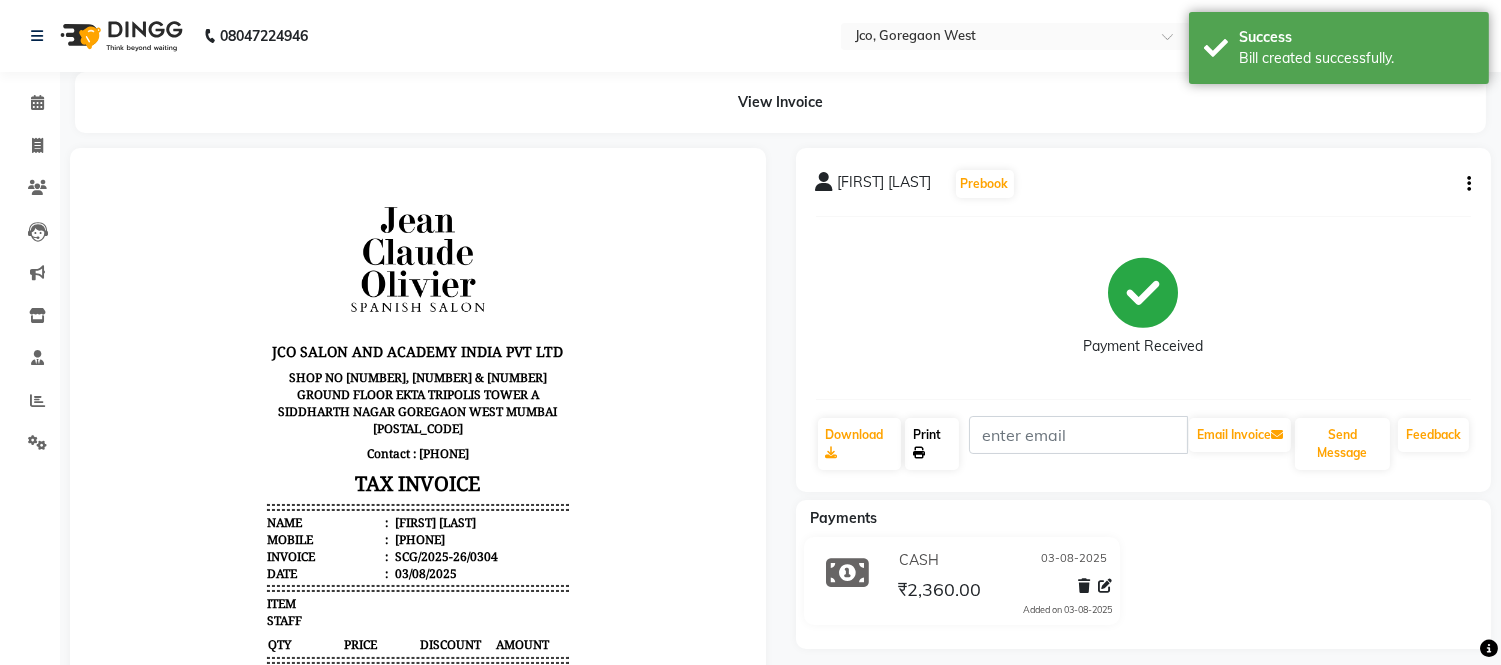 click on "Print" 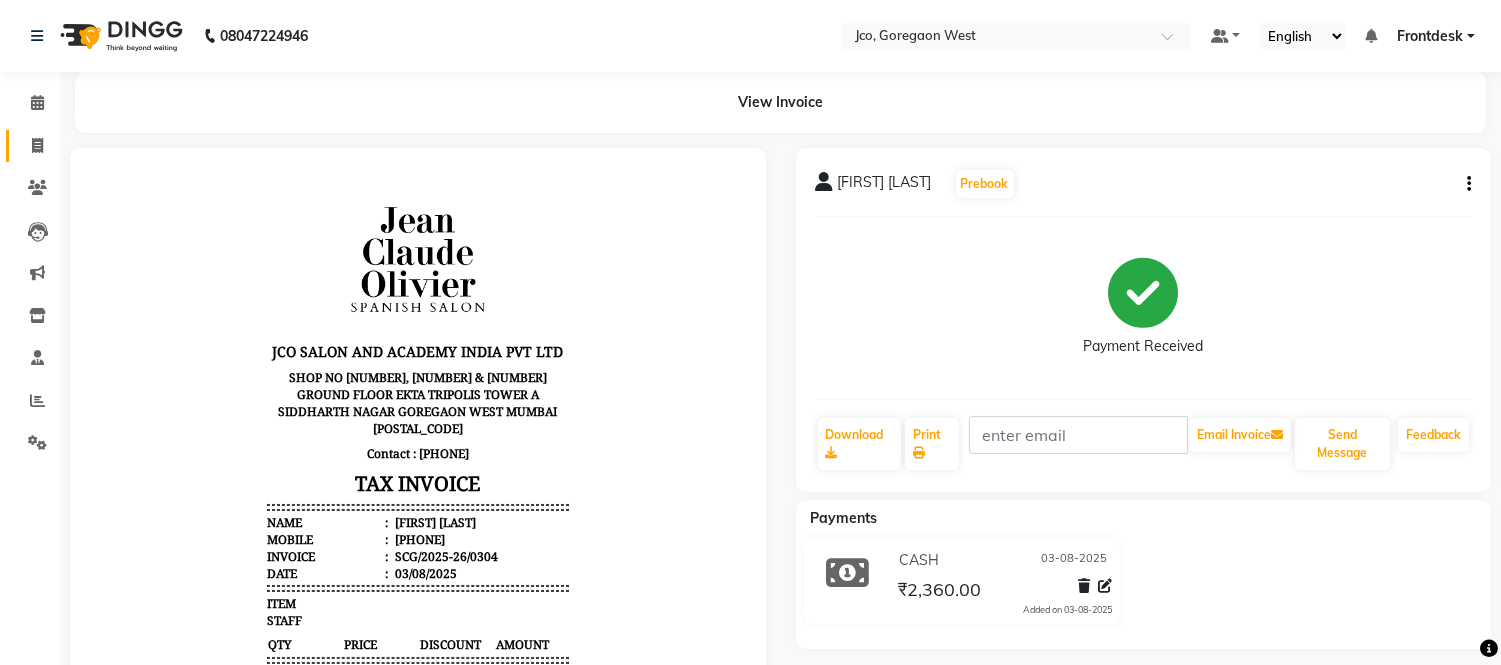 click 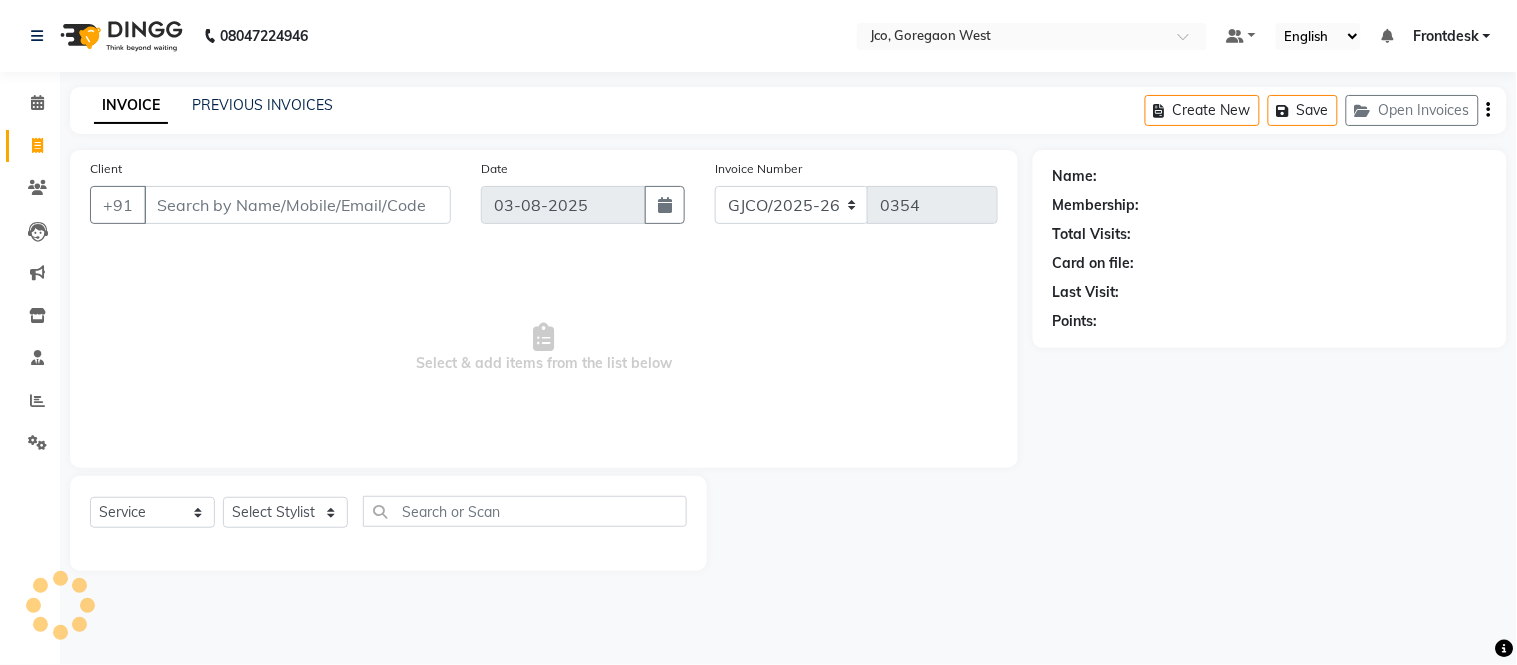 click on "Client" at bounding box center (297, 205) 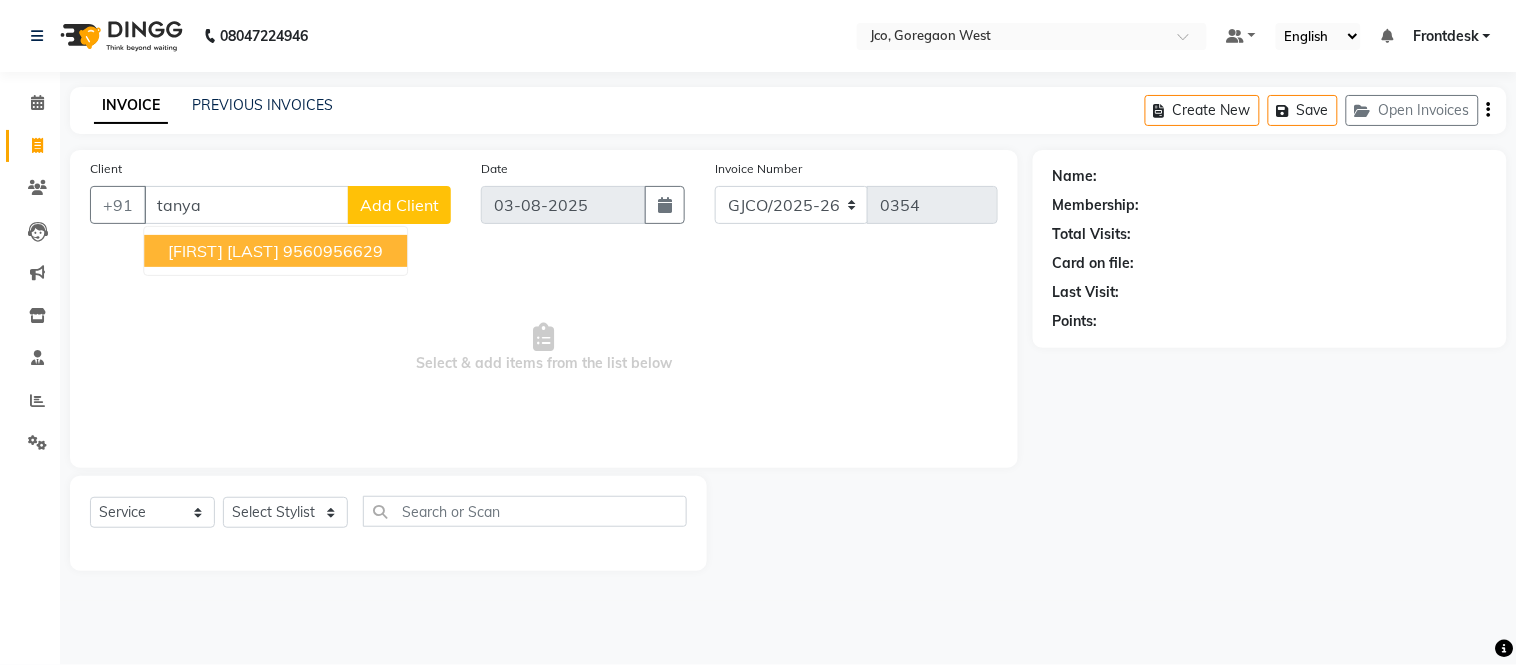 click on "9560956629" at bounding box center (333, 251) 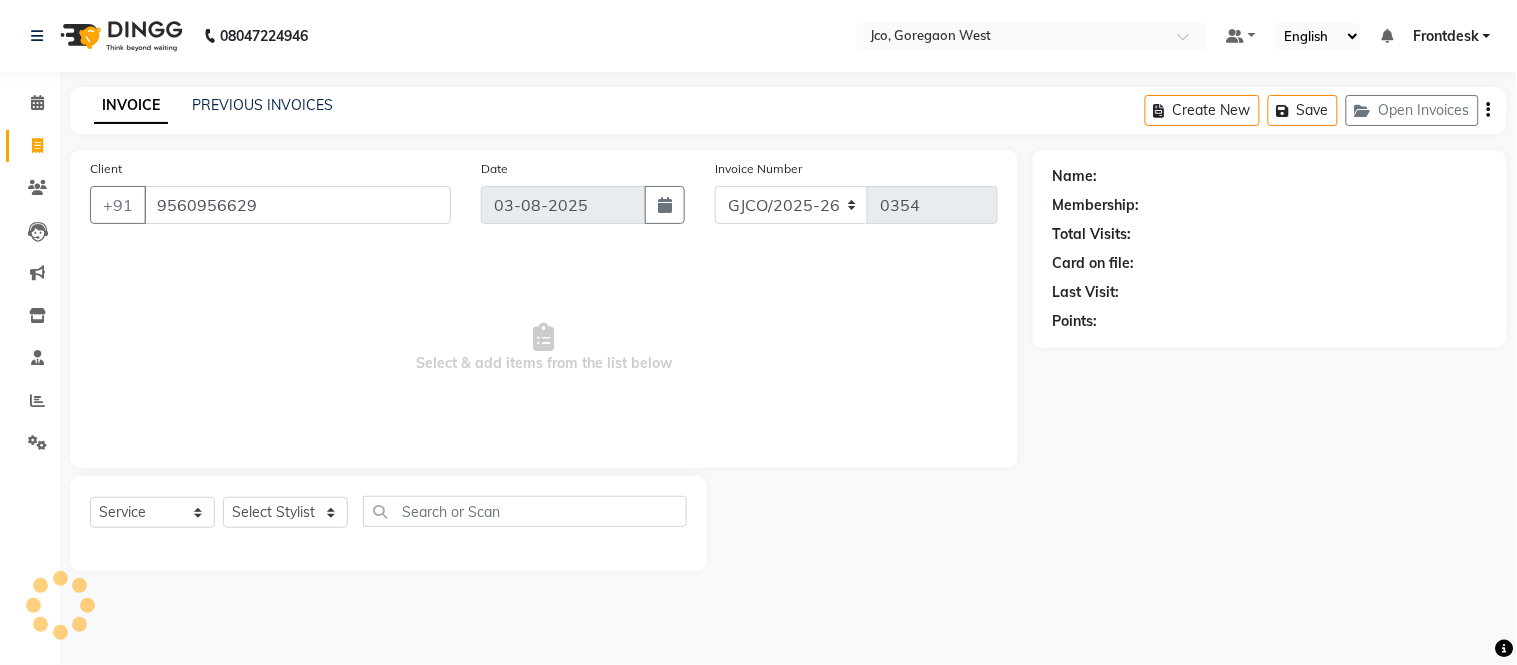 type on "9560956629" 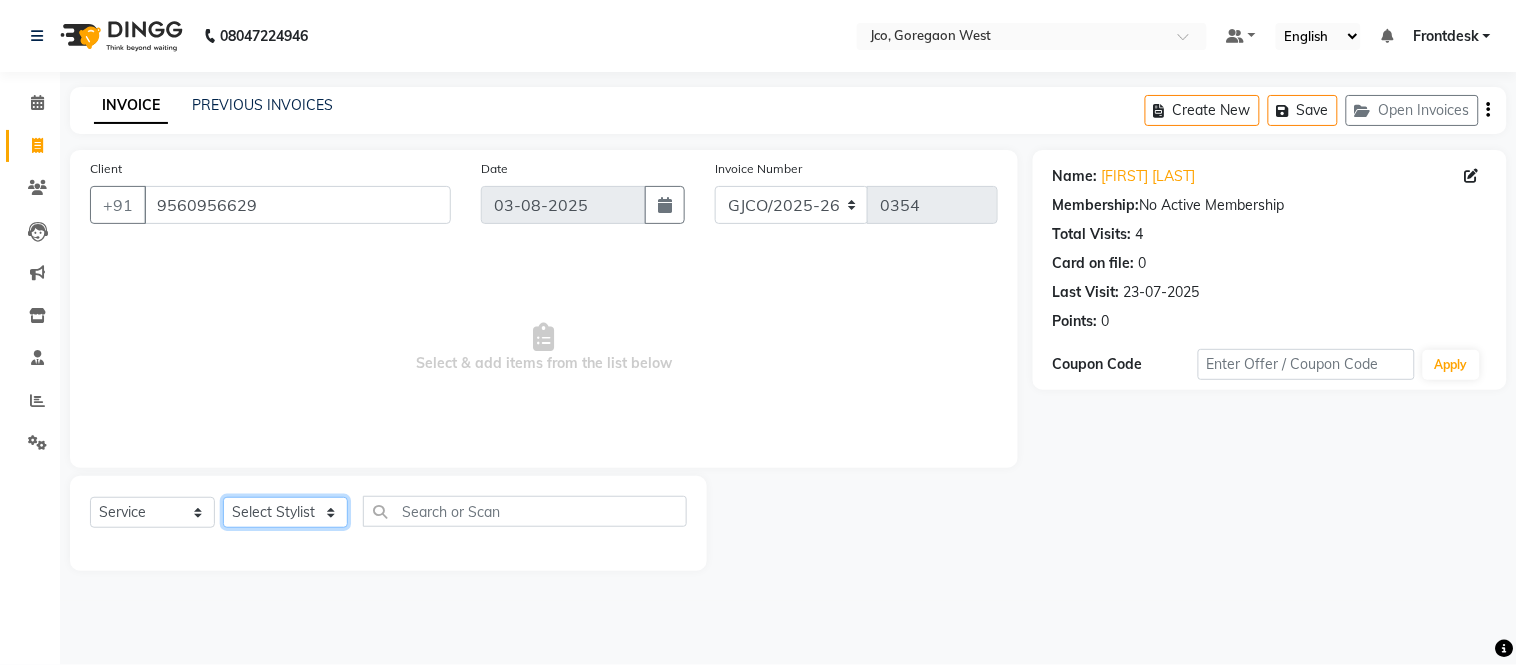click on "Select Stylist Abdul Abid Afsha Shaikh Ajmal Aphy Araslan Ashfaque Aslam Azhar Frontdesk Gopal Jouyi Jubair Komal Tiwari Moon Lusi Naomi Raaj Raja Rose Ruchita Sunil katkar Sachin Kumar Thakur Sanatan sanjay Shavez Shilpa Shimrei Somya Thotsem as Tulika Wasim salmani Zing Kumwon Shatsang H/C Art Director Female x H/C Art Director Male H/C Art Director Female H/C Stlye Director male H/C Stlye Director female H/C Senior Stylist Female H/C Senior Stylist male H/C Stylist Male H/C Stylist Female H/C Child M- below 12 H/C Child F - below 12 H/C - Fringes/Locks PQ Hair Wash Male +Styling Wash & Blow Dry short Wash & Blow Dry medium Wash & Blow Dry long Wash & Paddle Dry Wash & Blast Dry Shampoo & conditioner Add on Mask/ Deep Conditioning Extension Wash (onwards) Blow Dry Hair Ironing Short Hair Tong (Onwards) Hair do (Onwards) Crimping /Braiding(Onwards) Up Style (Onwards) Hair Braid ( onwards) 1" 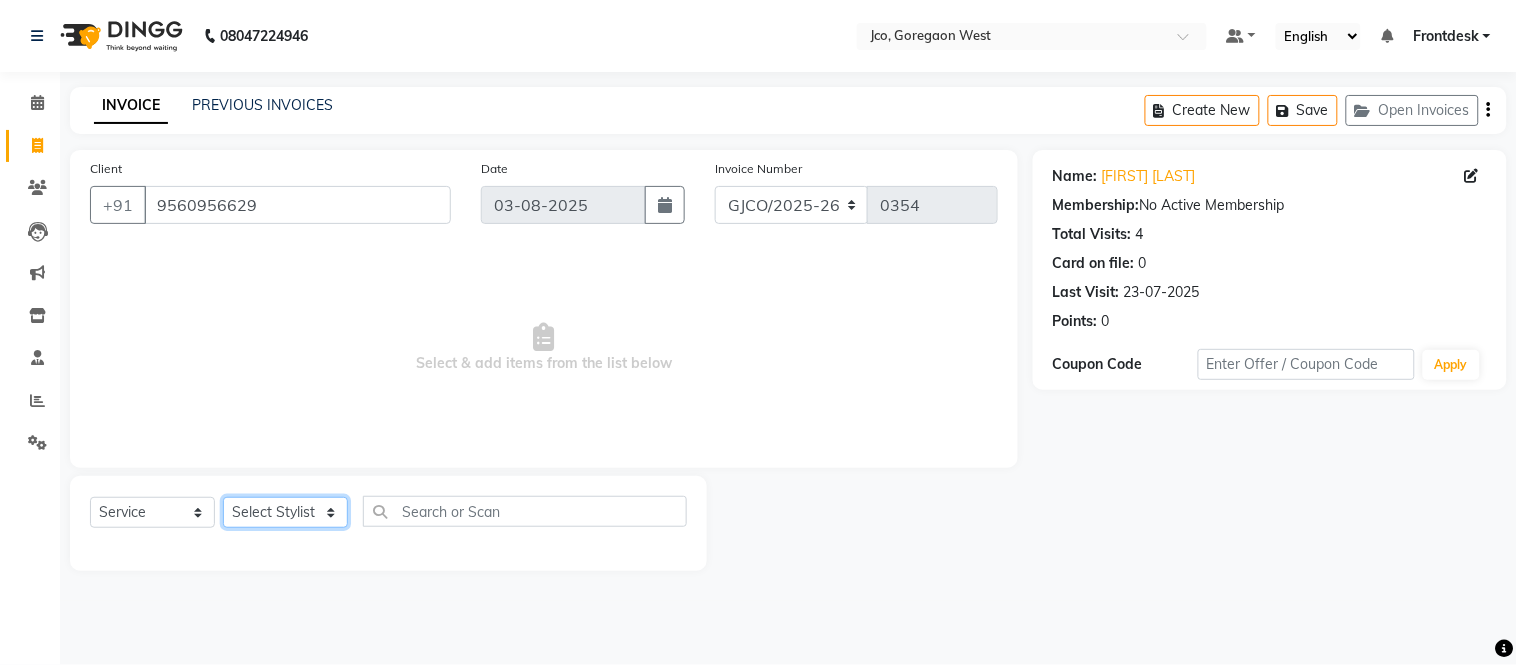 select on "68597" 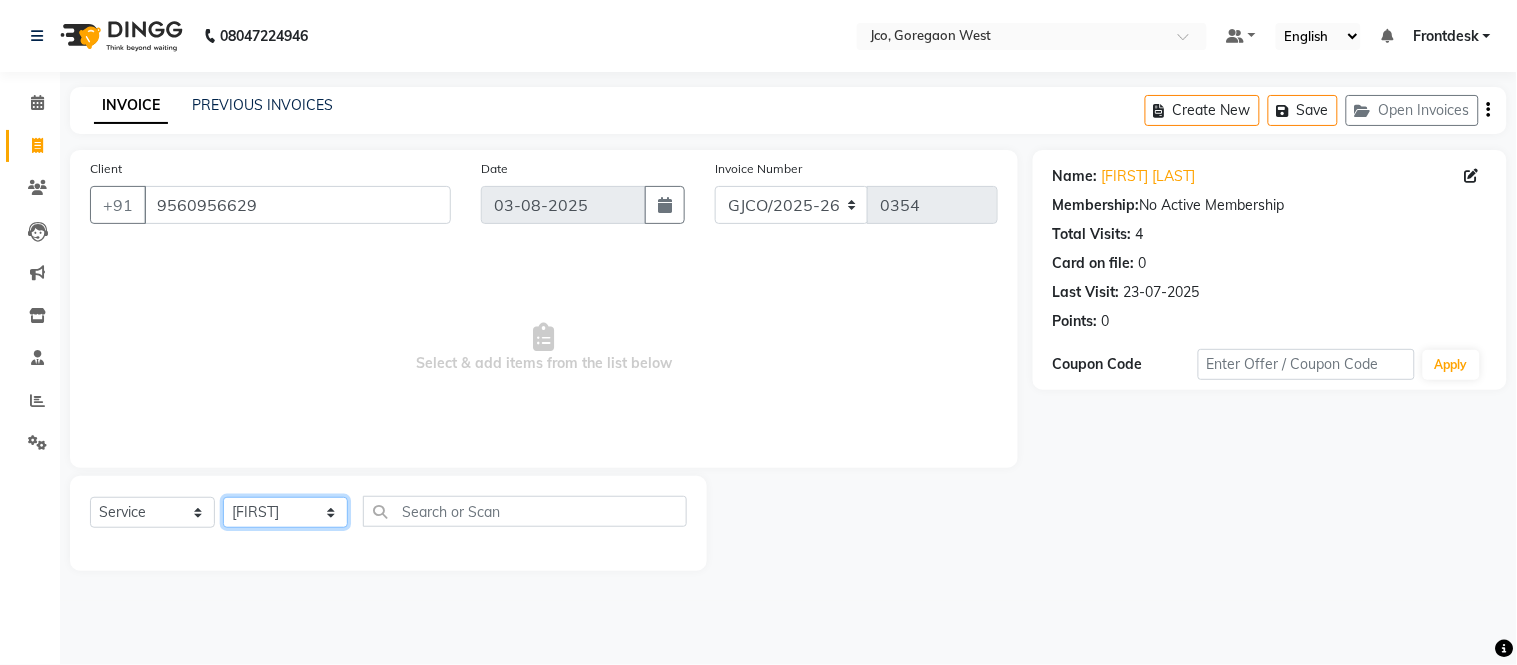 click on "Select Stylist Abdul Abid Afsha Shaikh Ajmal Aphy Araslan Ashfaque Aslam Azhar Frontdesk Gopal Jouyi Jubair Komal Tiwari Moon Lusi Naomi Raaj Raja Rose Ruchita Sunil katkar Sachin Kumar Thakur Sanatan sanjay Shavez Shilpa Shimrei Somya Thotsem as Tulika Wasim salmani Zing Kumwon Shatsang H/C Art Director Female x H/C Art Director Male H/C Art Director Female H/C Stlye Director male H/C Stlye Director female H/C Senior Stylist Female H/C Senior Stylist male H/C Stylist Male H/C Stylist Female H/C Child M- below 12 H/C Child F - below 12 H/C - Fringes/Locks PQ Hair Wash Male +Styling Wash & Blow Dry short Wash & Blow Dry medium Wash & Blow Dry long Wash & Paddle Dry Wash & Blast Dry Shampoo & conditioner Add on Mask/ Deep Conditioning Extension Wash (onwards) Blow Dry Hair Ironing Short Hair Tong (Onwards) Hair do (Onwards) Crimping /Braiding(Onwards) Up Style (Onwards) Hair Braid ( onwards) 1" 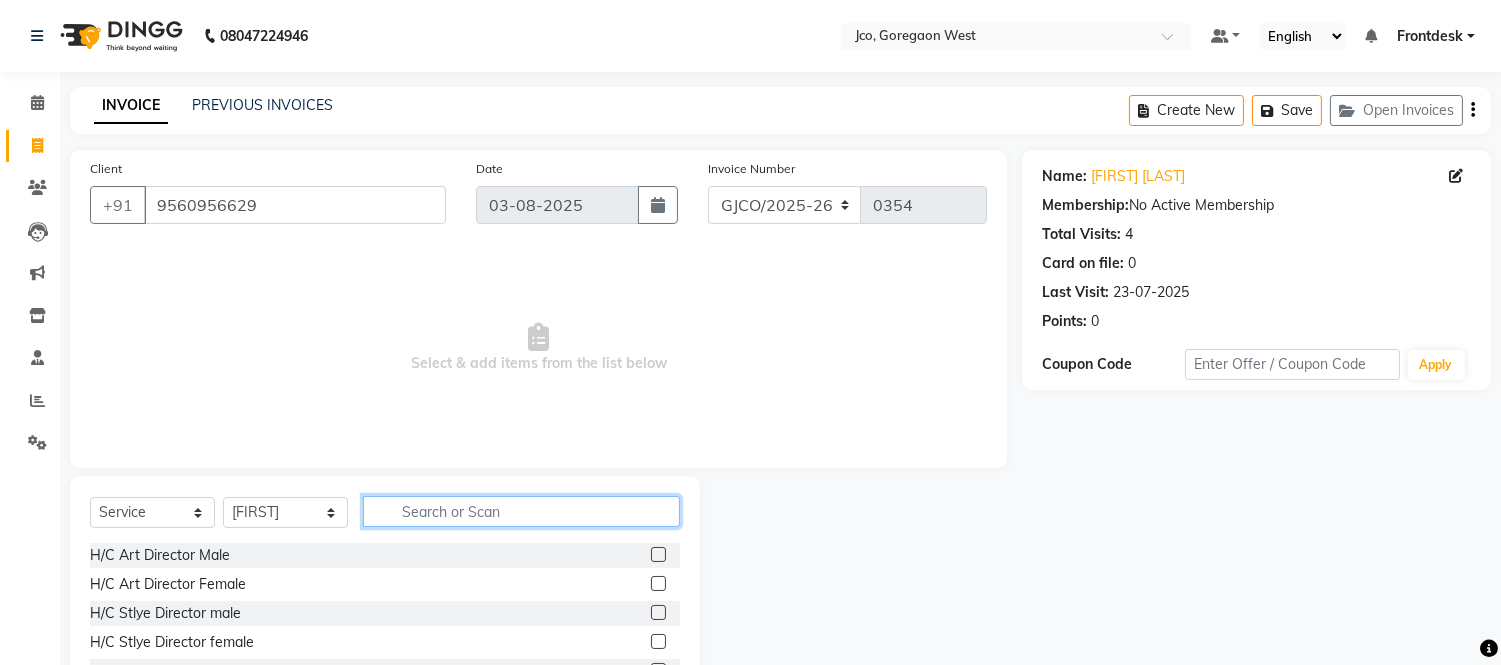 click 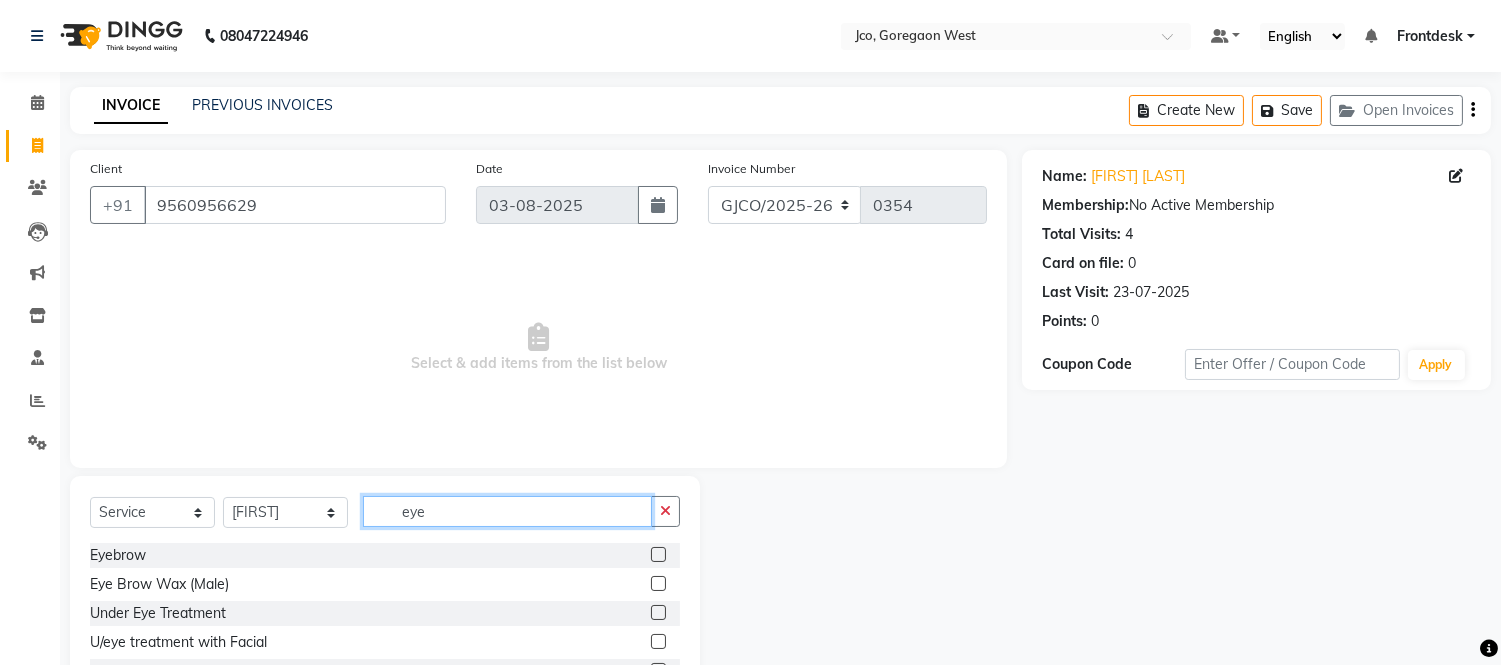 type on "eye" 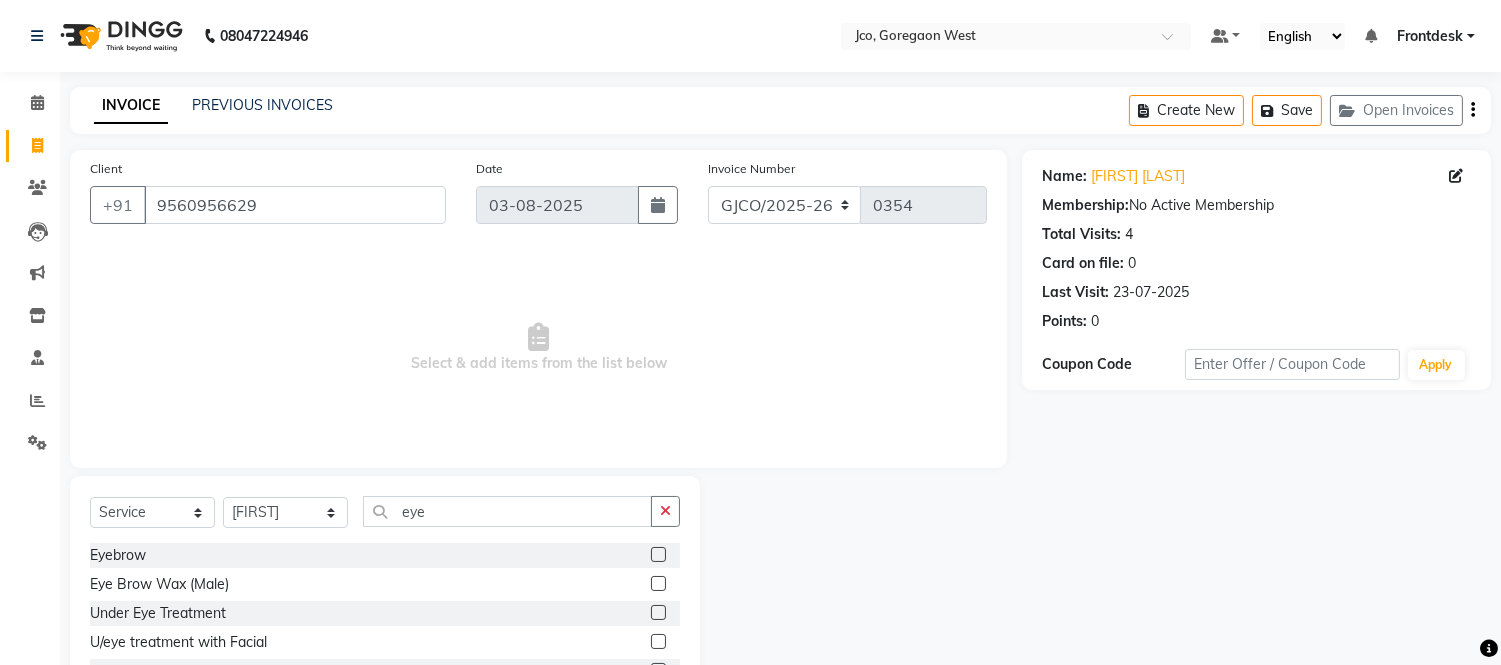click 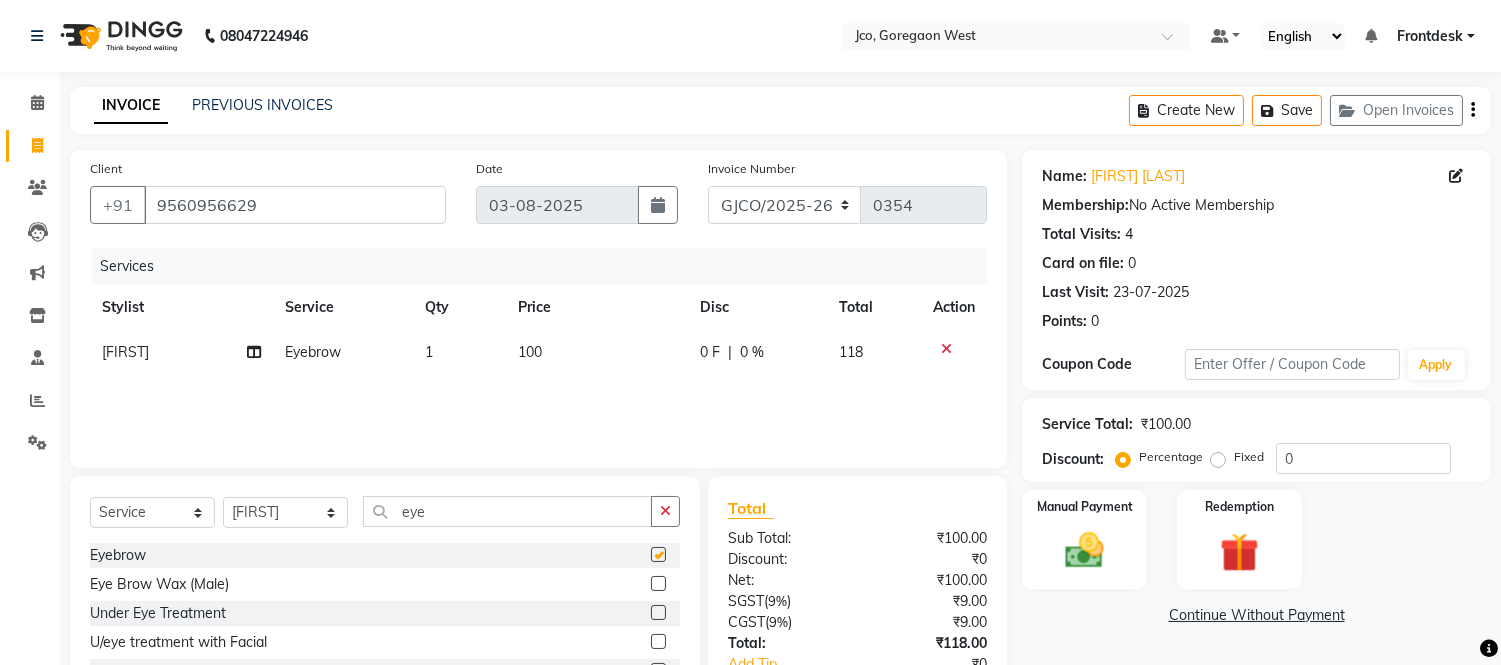 checkbox on "false" 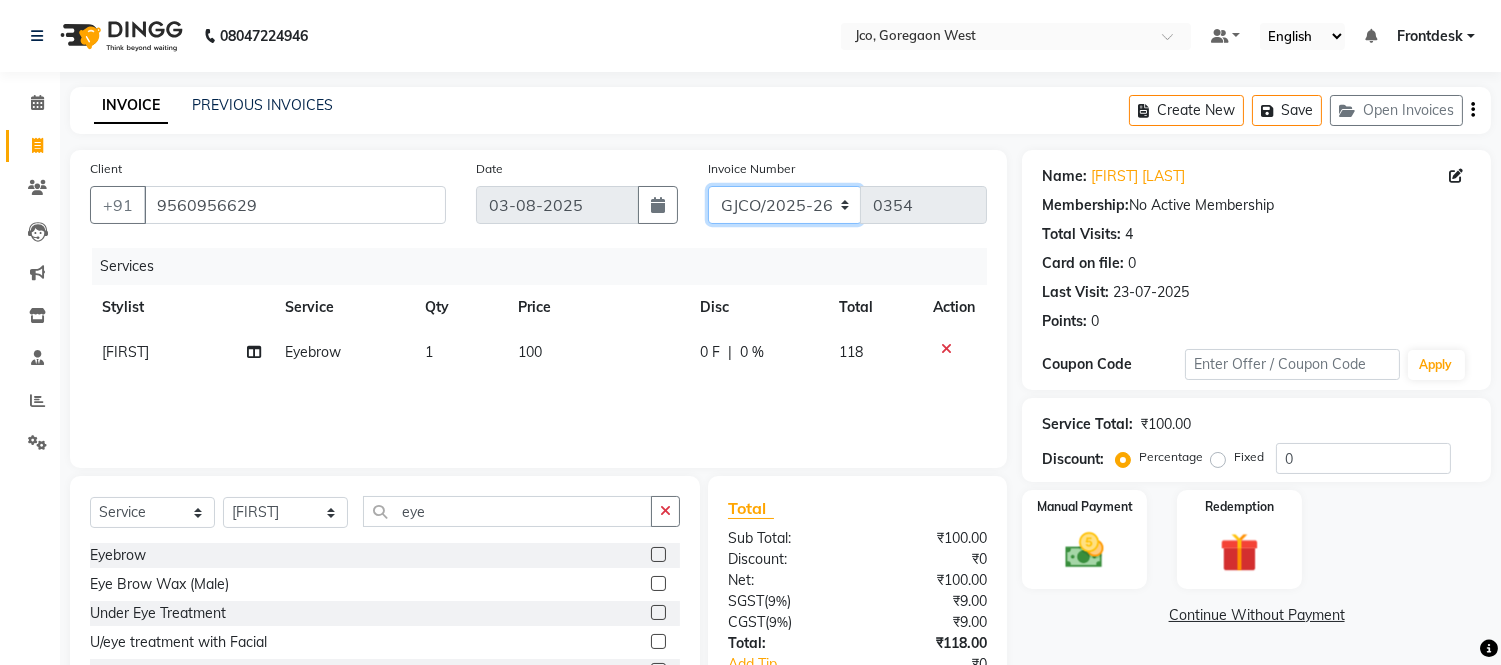 click on "GJCO/2025-26 SCG/2025-26 Gpre/2025-26" 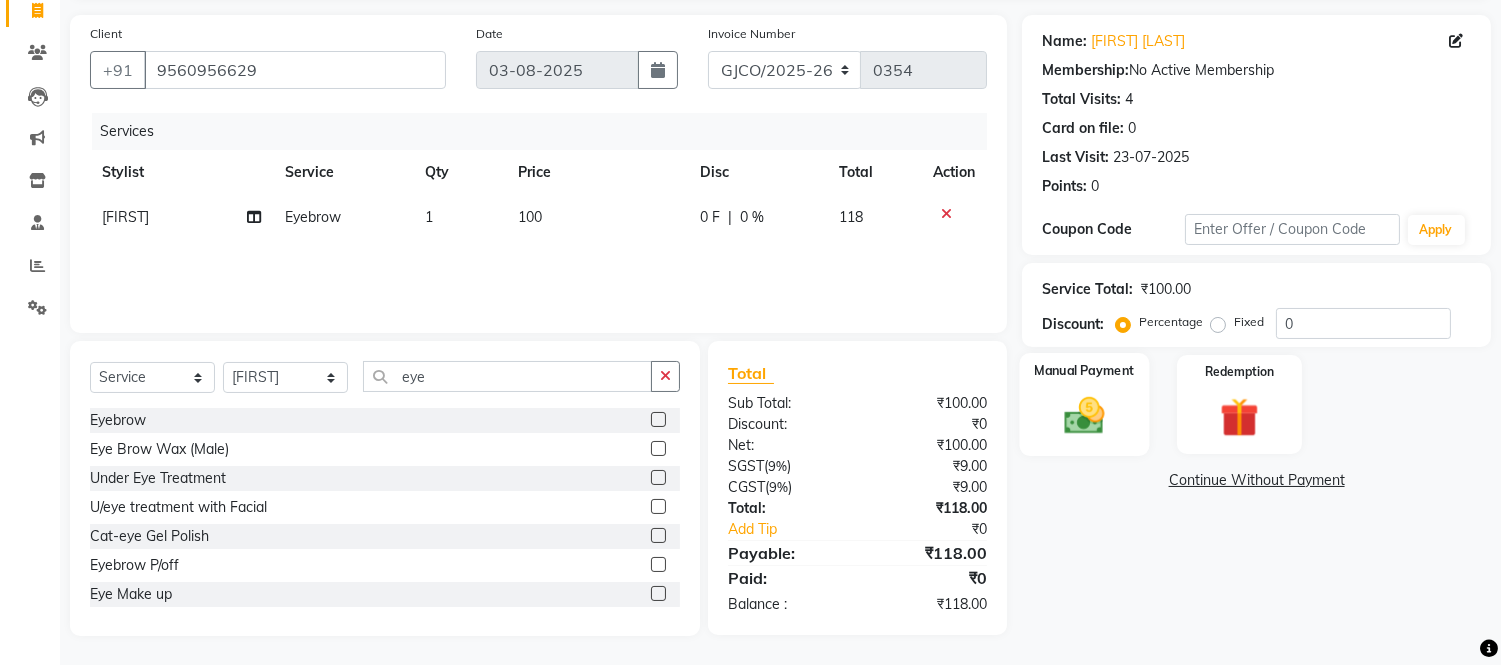 click 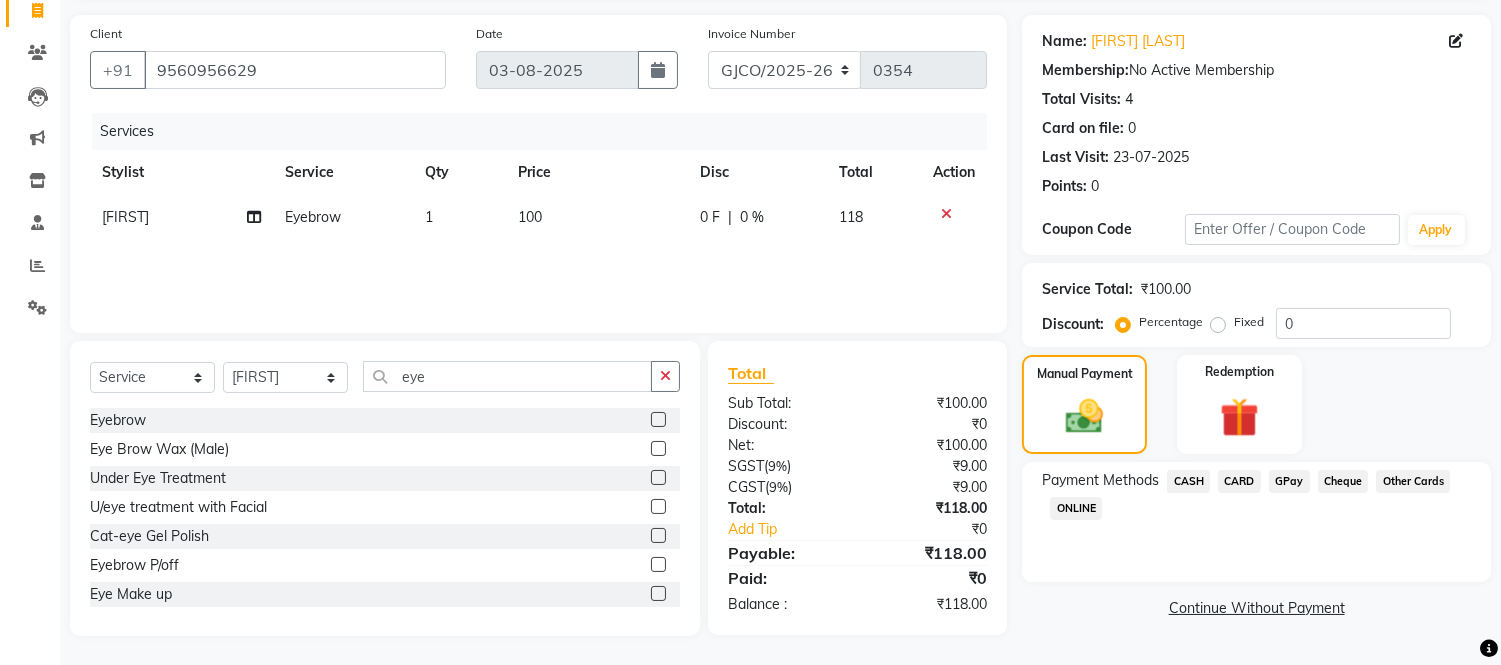 click on "GPay" 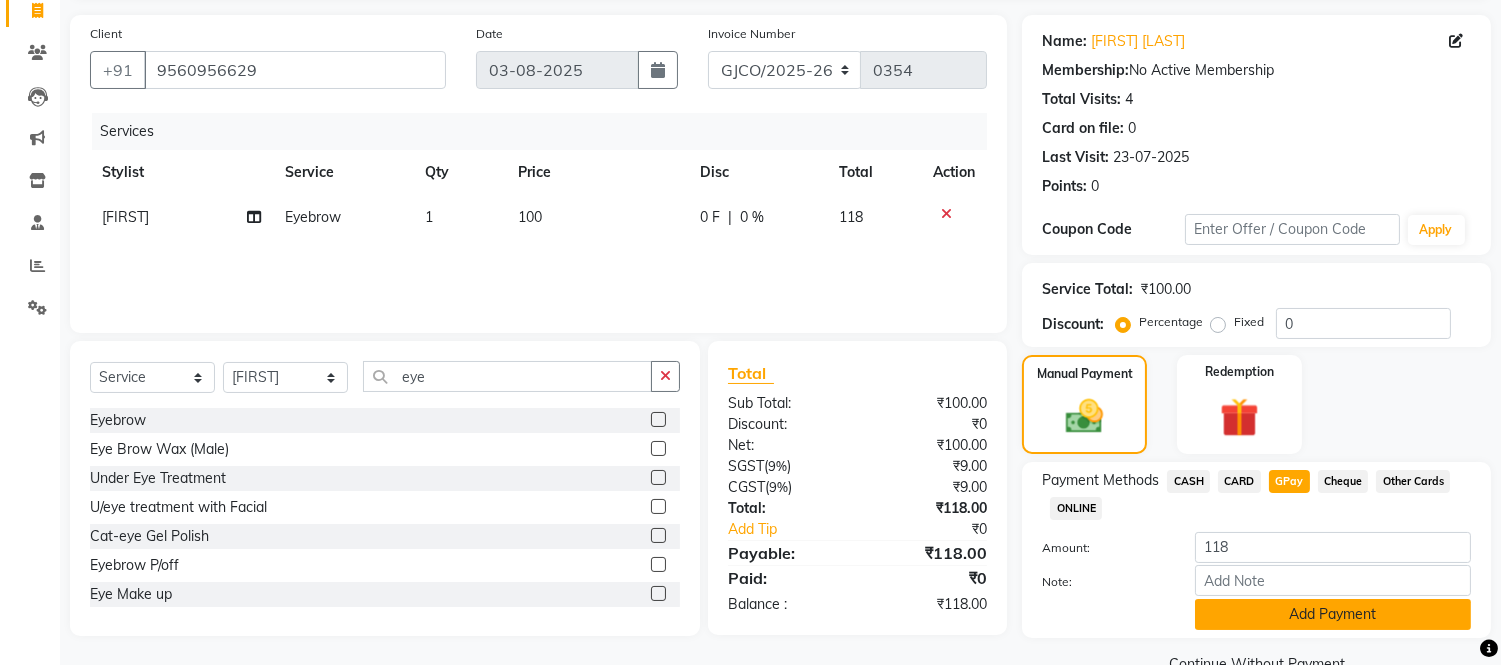 click on "Add Payment" 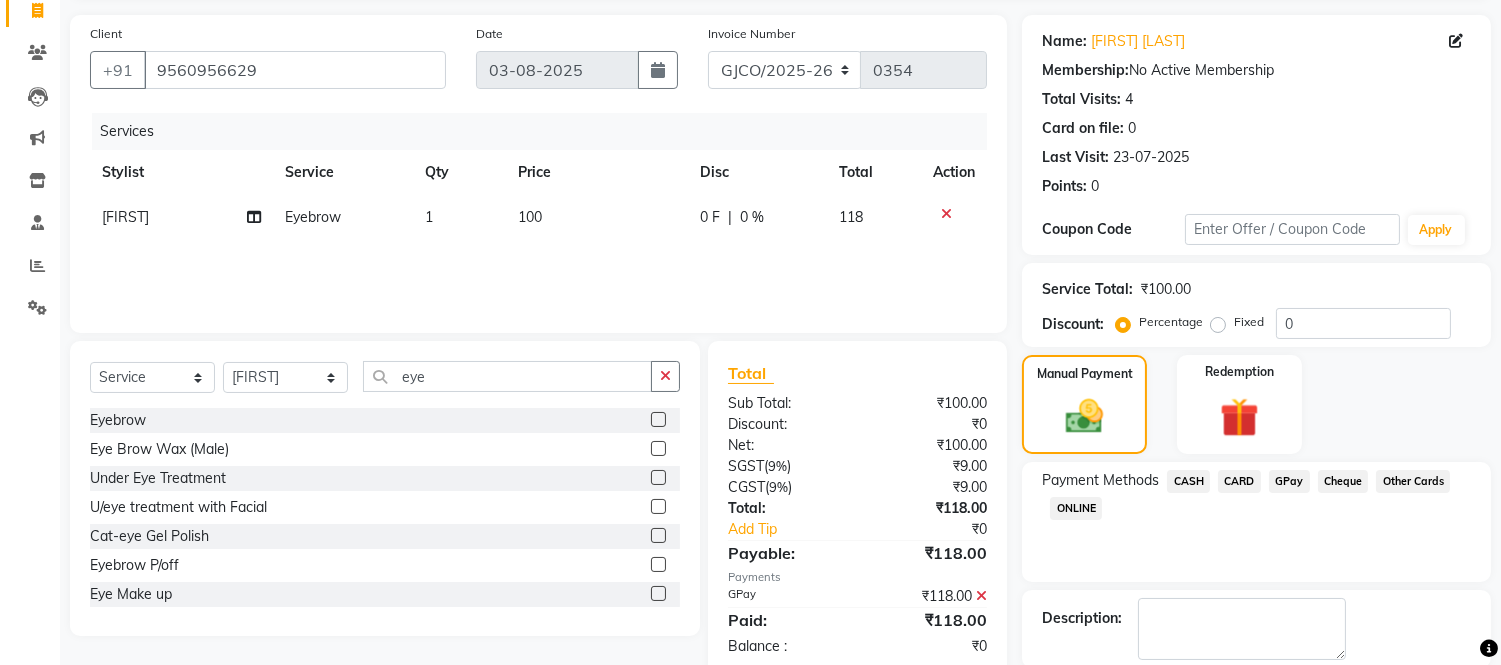 scroll, scrollTop: 234, scrollLeft: 0, axis: vertical 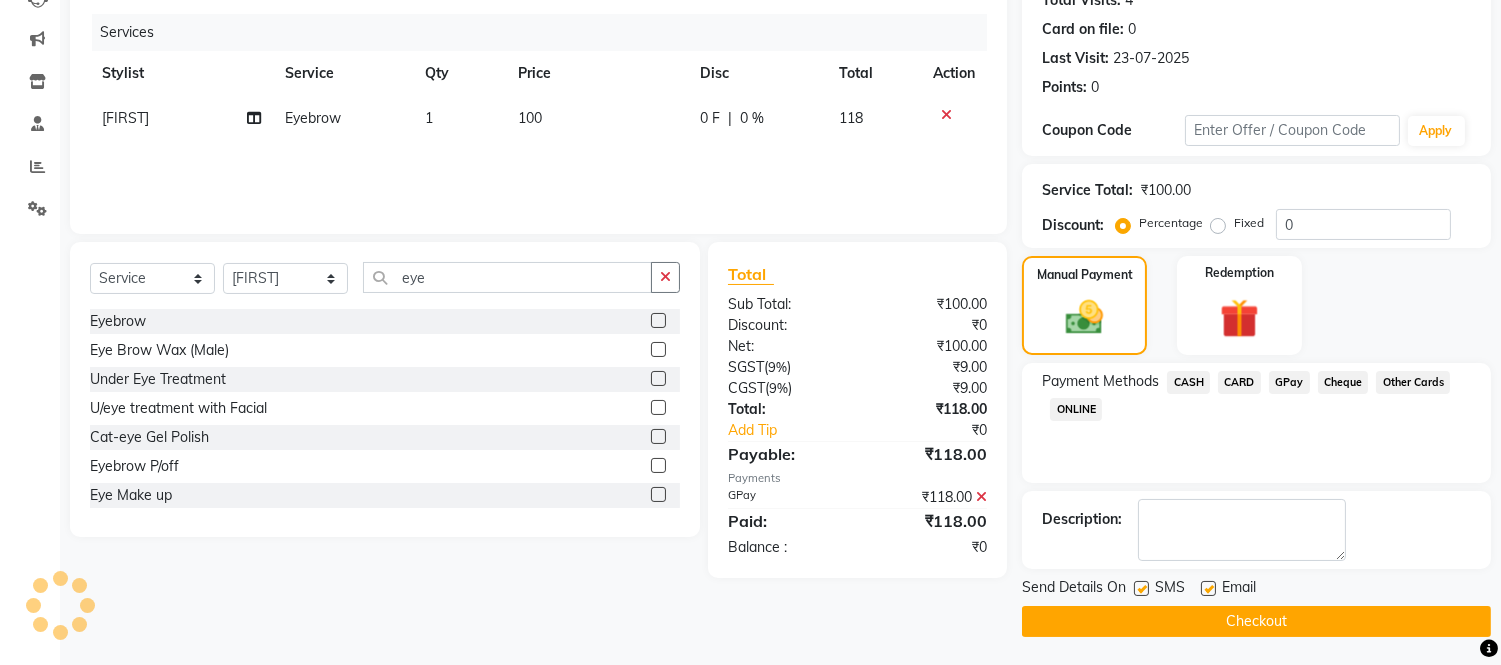 click on "Checkout" 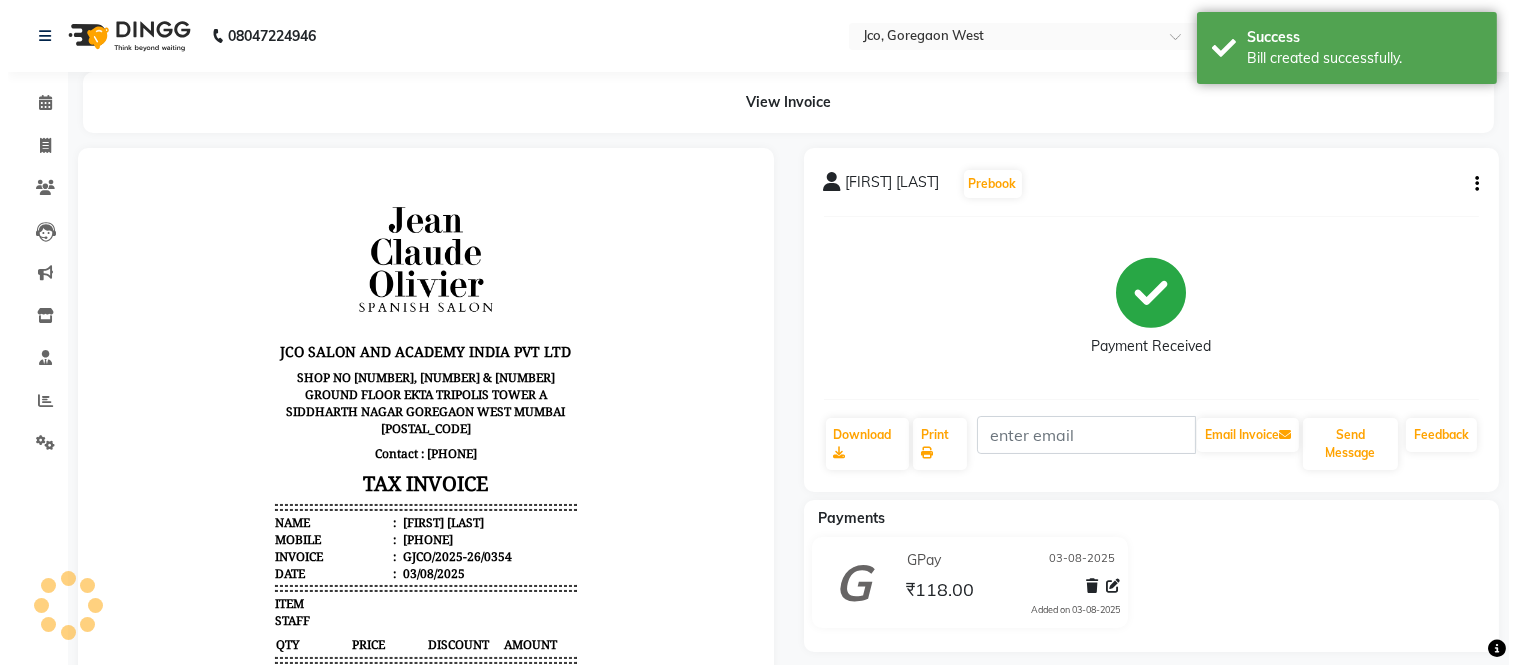 scroll, scrollTop: 0, scrollLeft: 0, axis: both 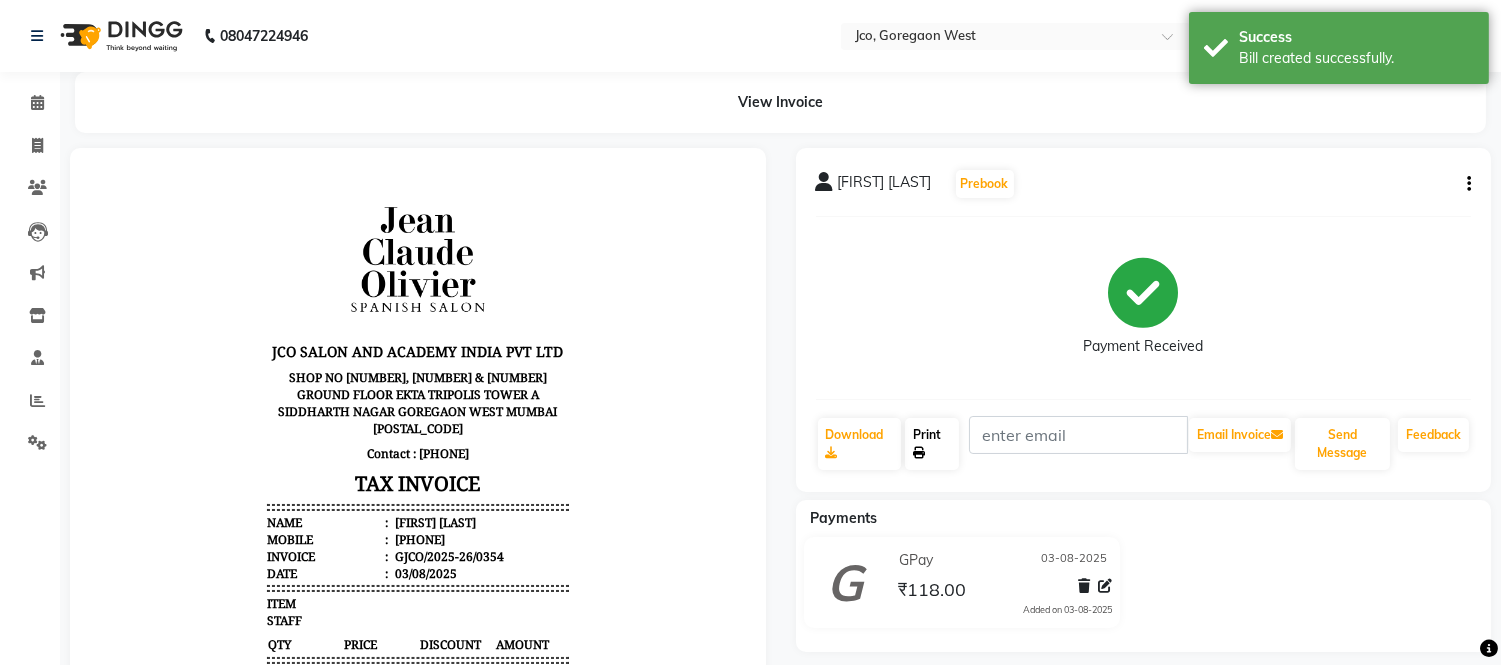 click on "Print" 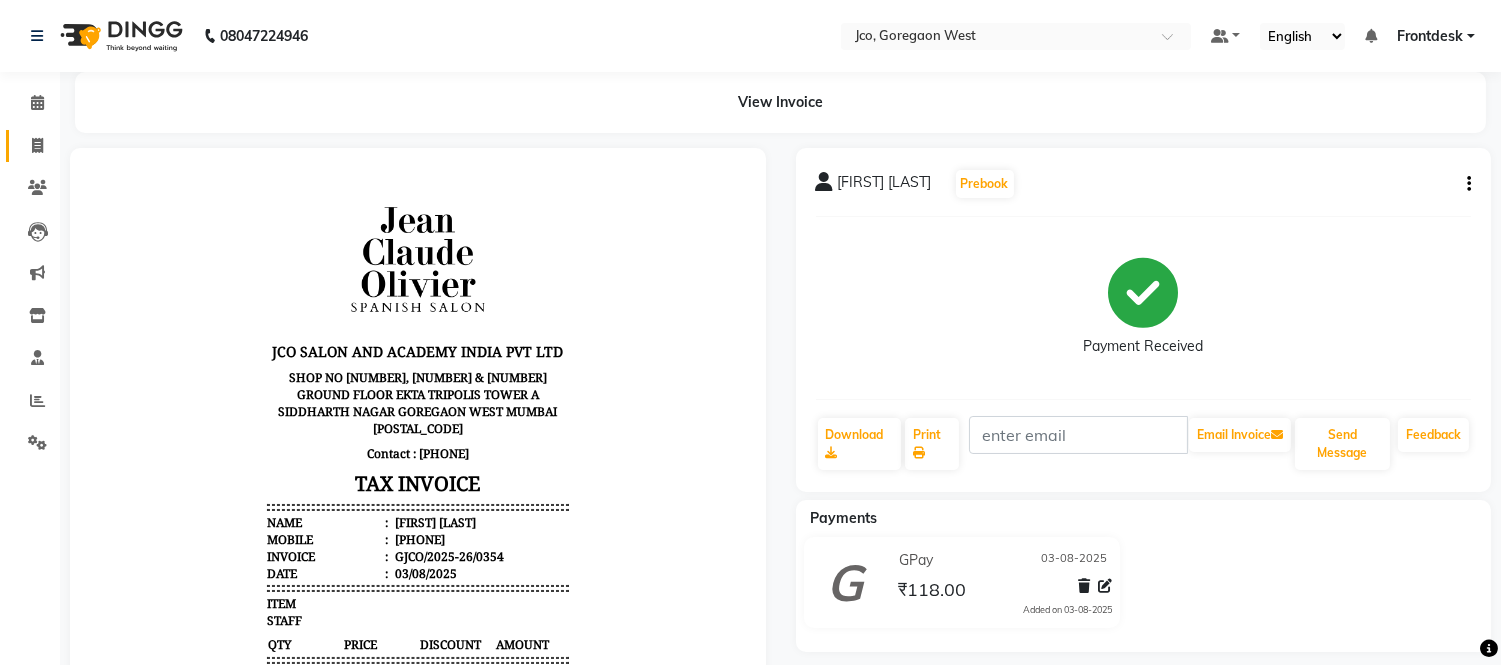 click 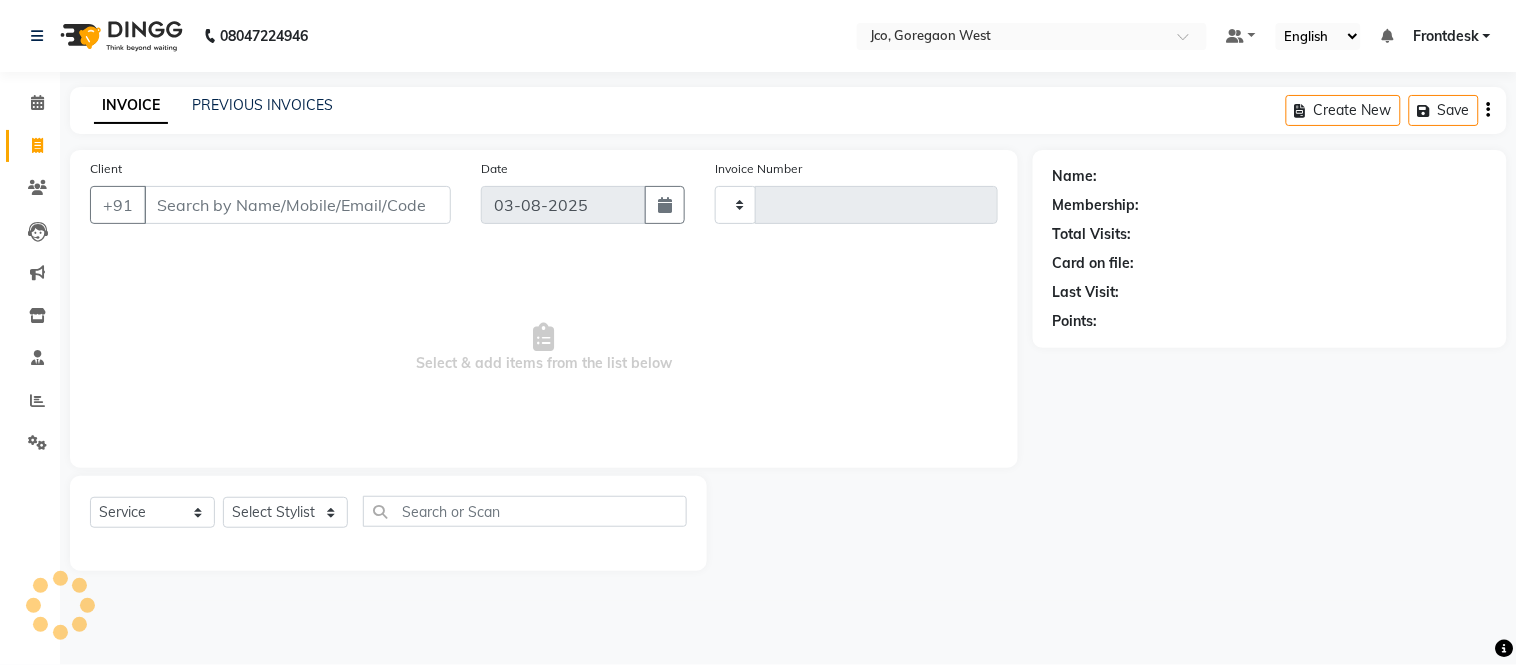 type on "0355" 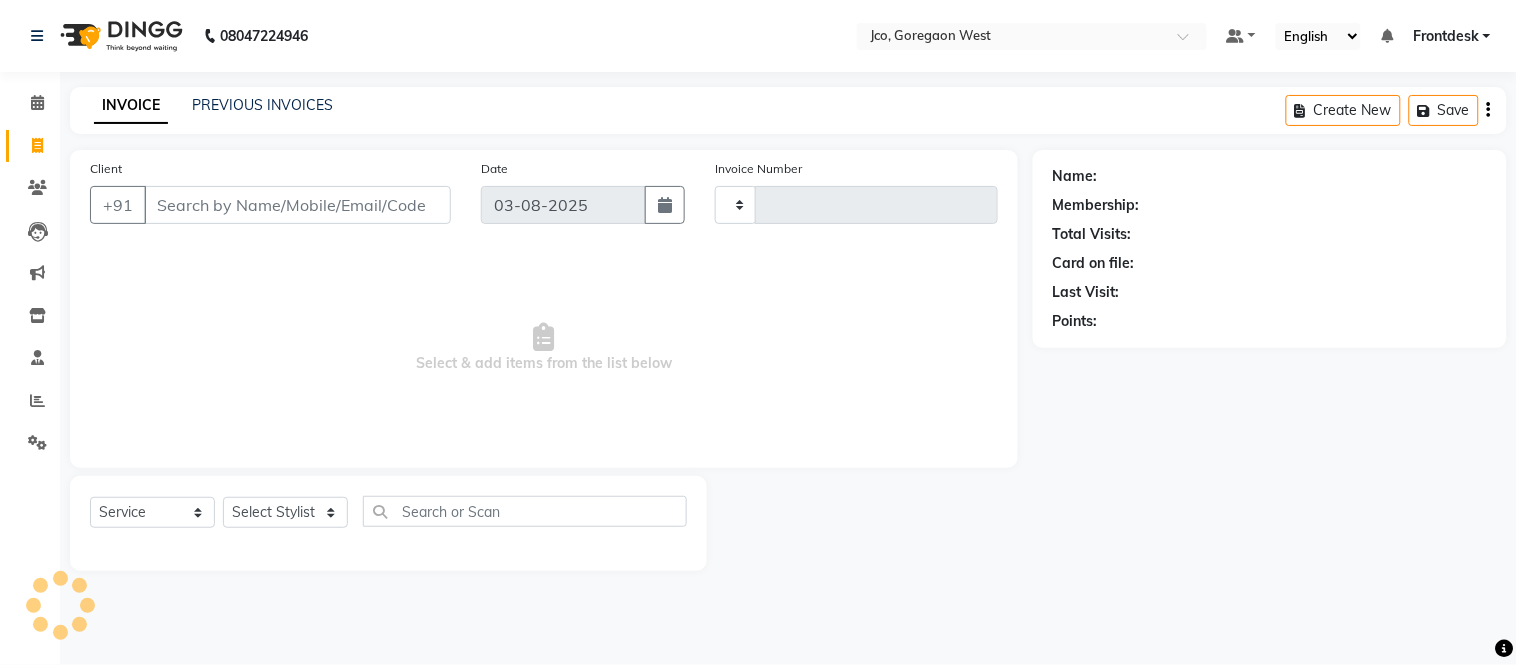 select on "8000" 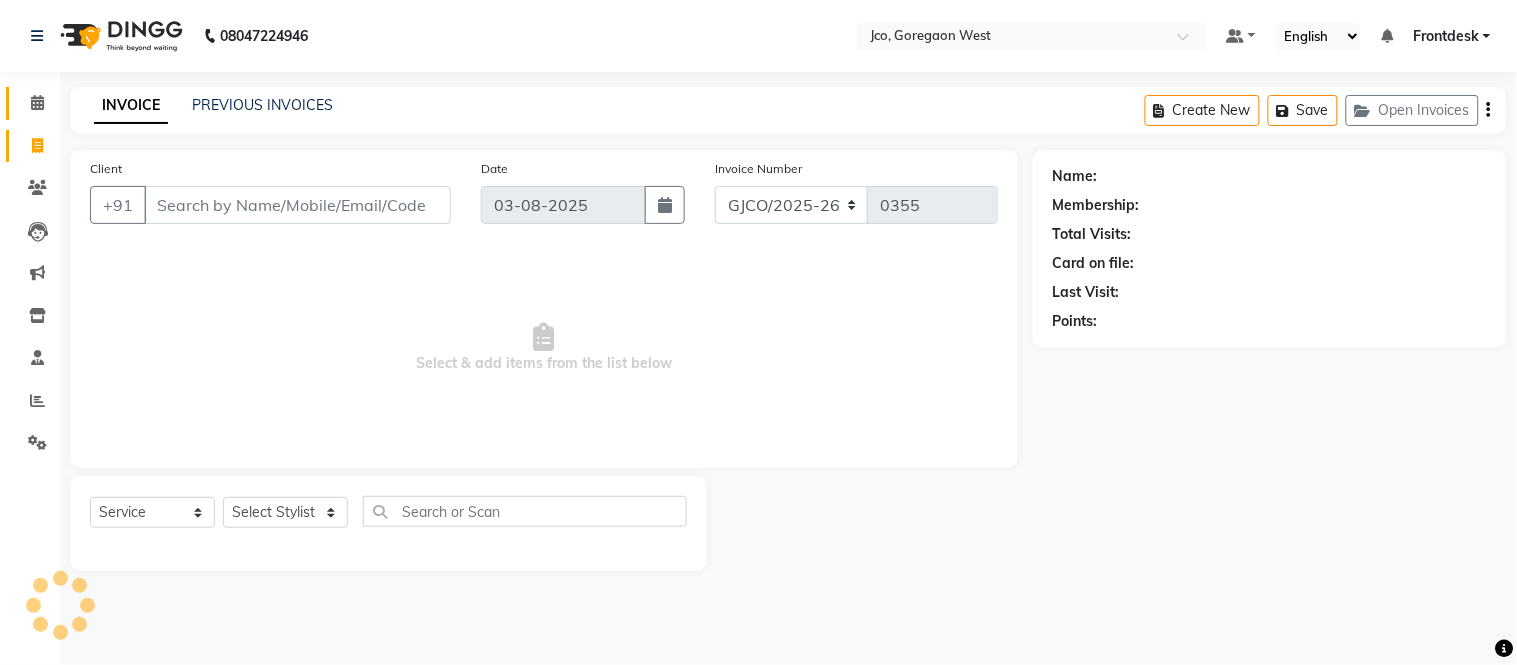 click 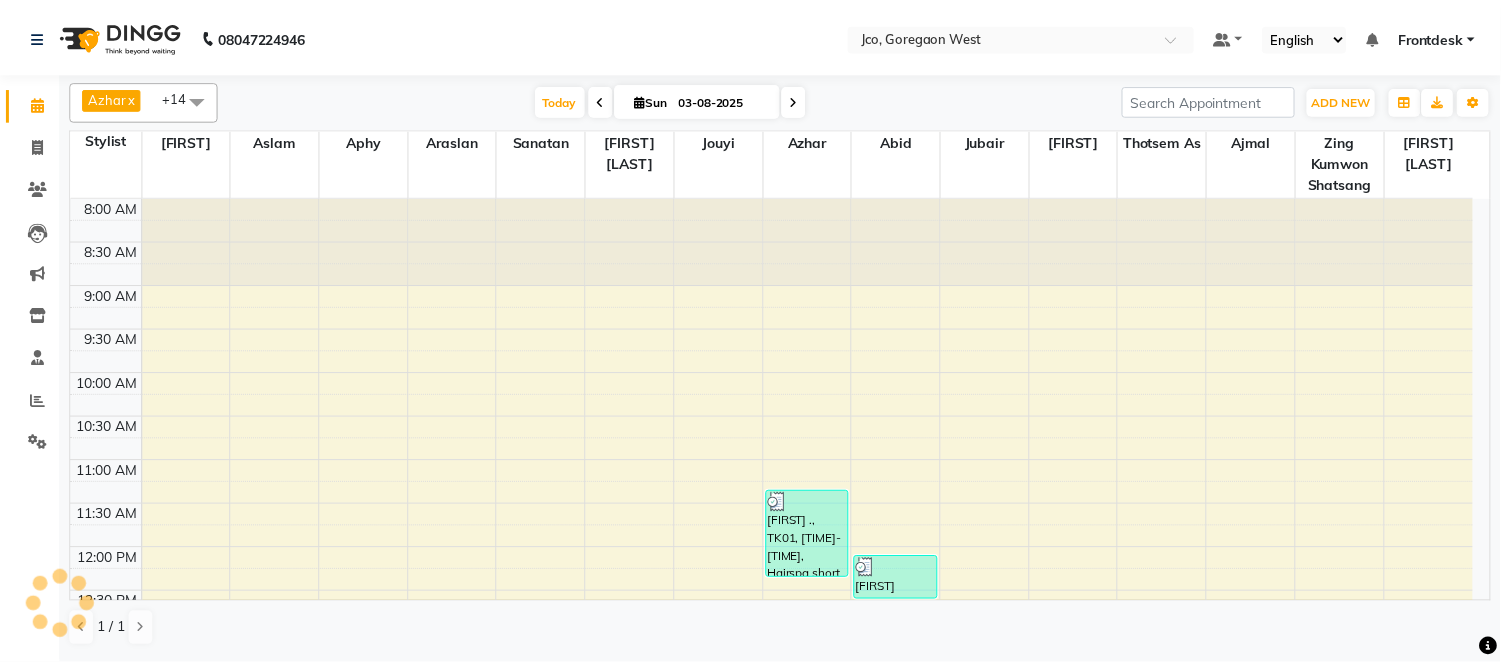 scroll, scrollTop: 0, scrollLeft: 0, axis: both 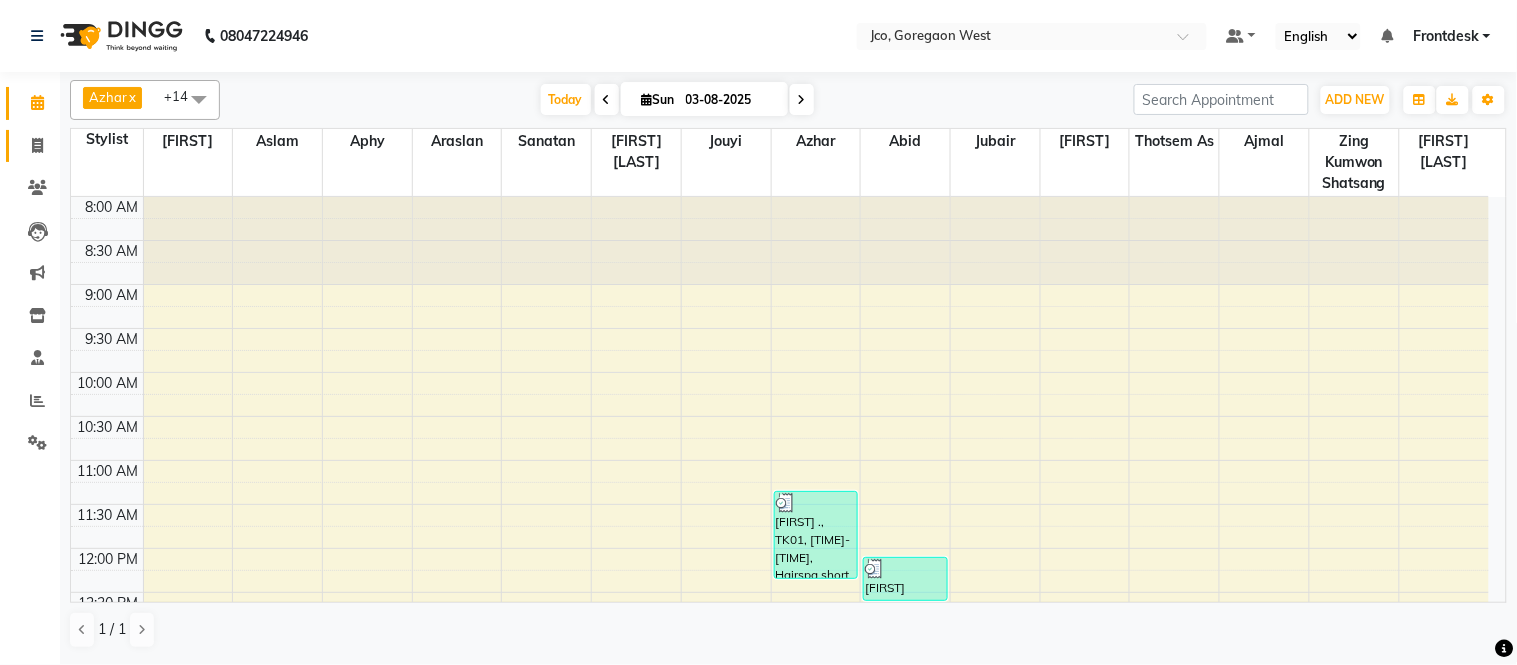 click 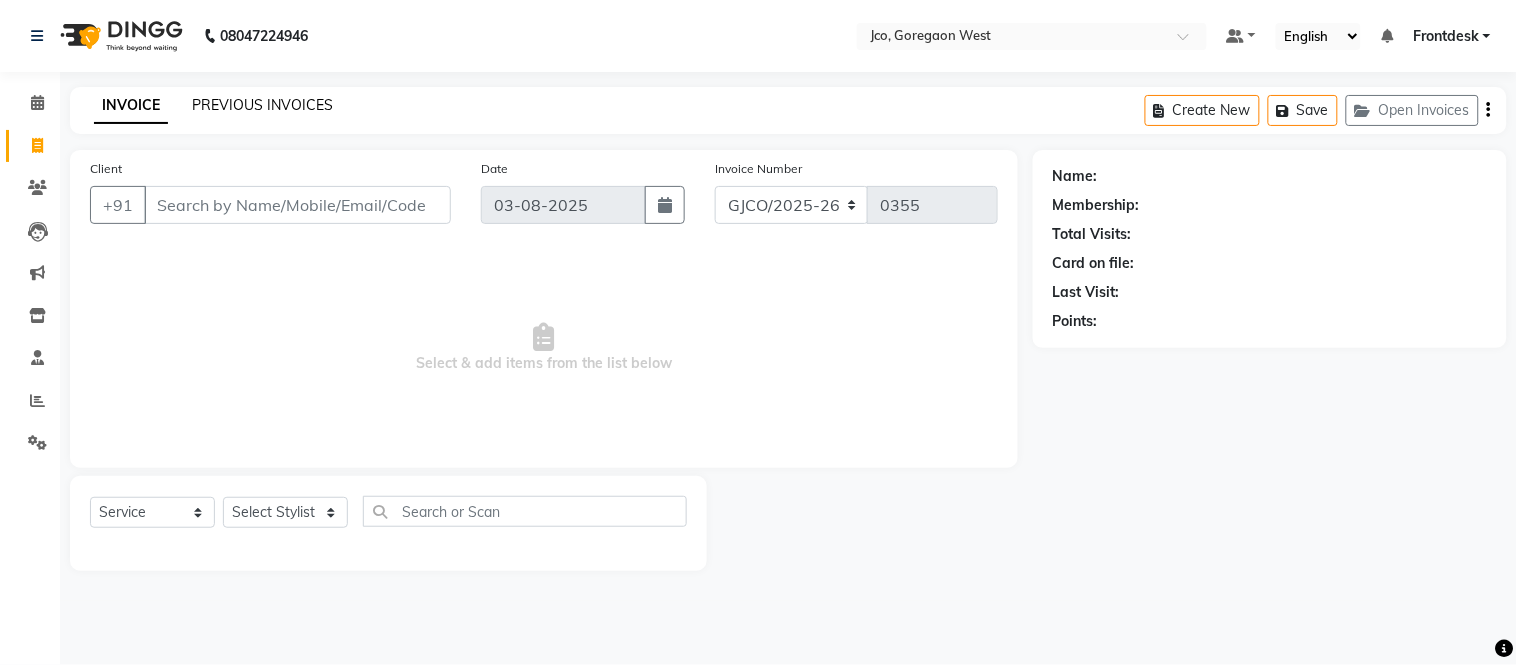 click on "PREVIOUS INVOICES" 